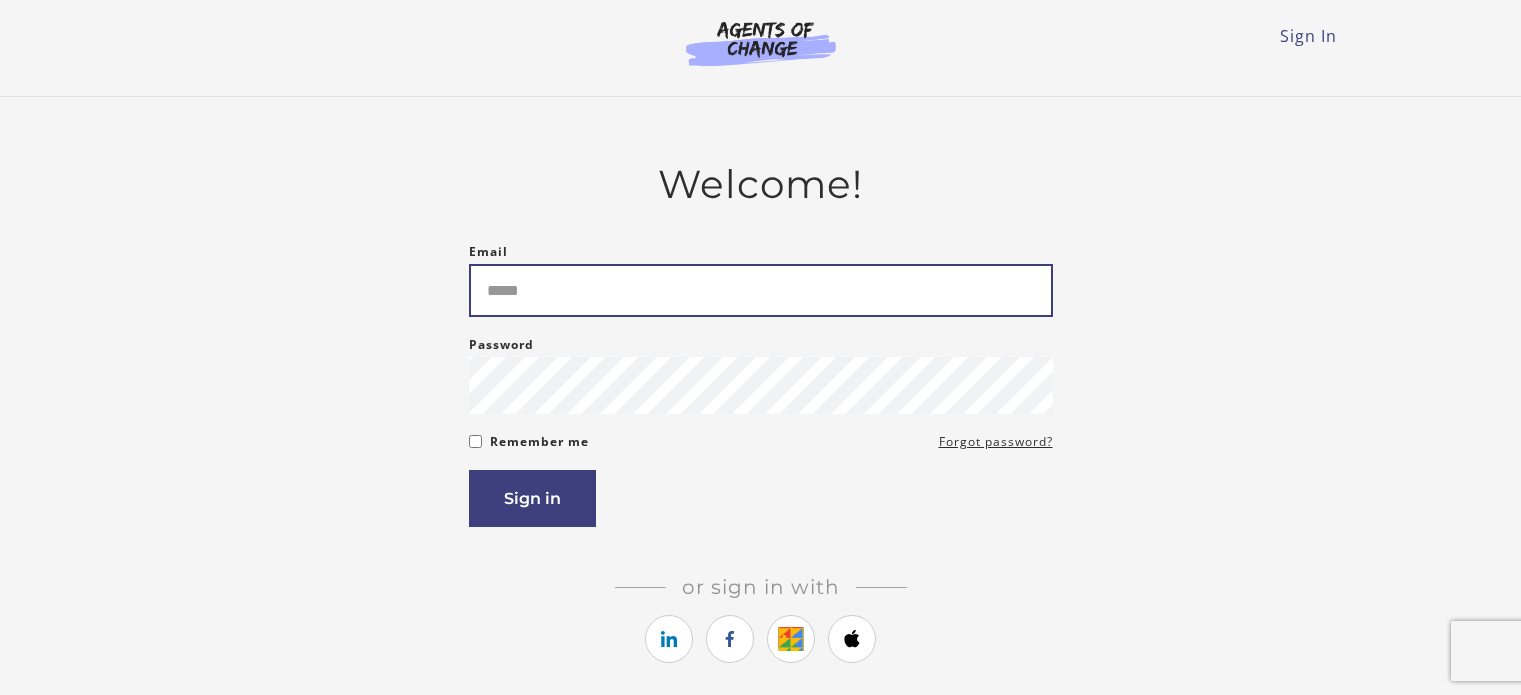 scroll, scrollTop: 0, scrollLeft: 0, axis: both 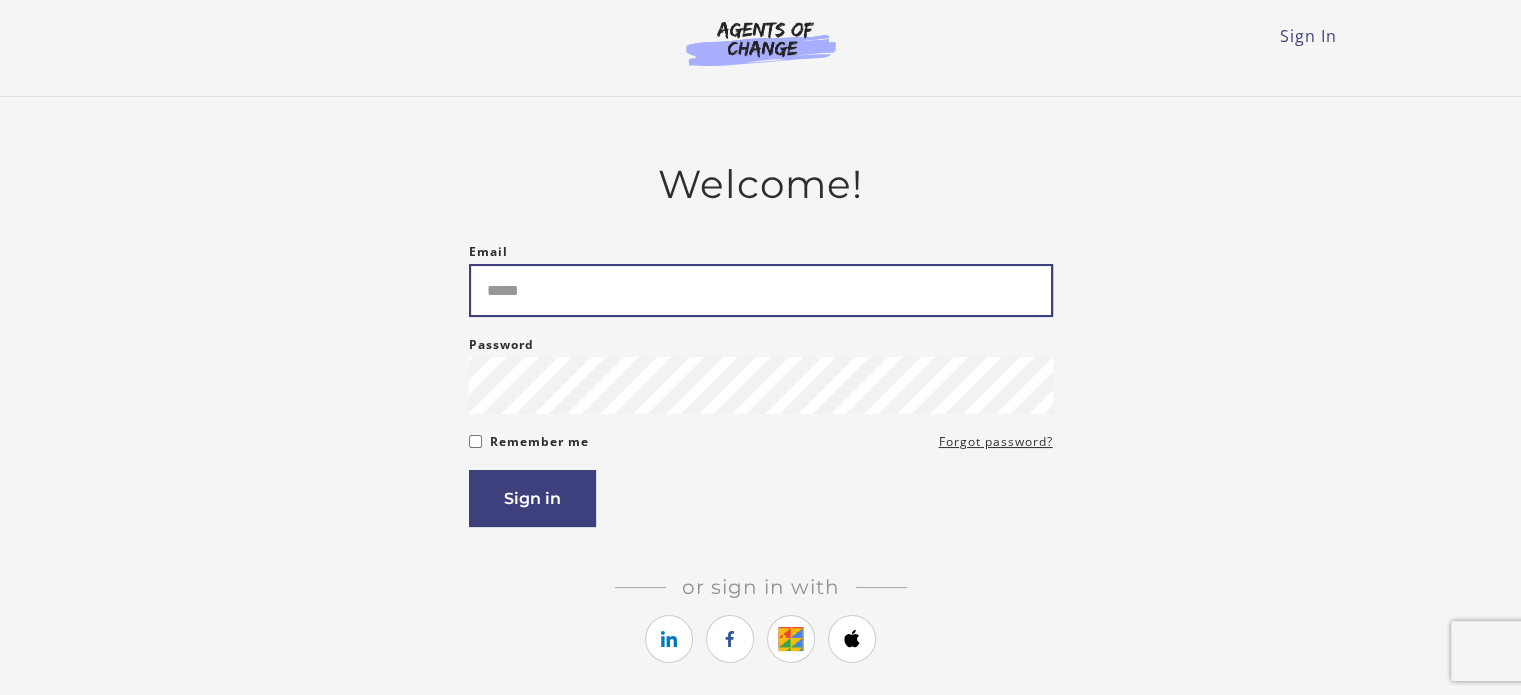 click on "Email" at bounding box center (761, 290) 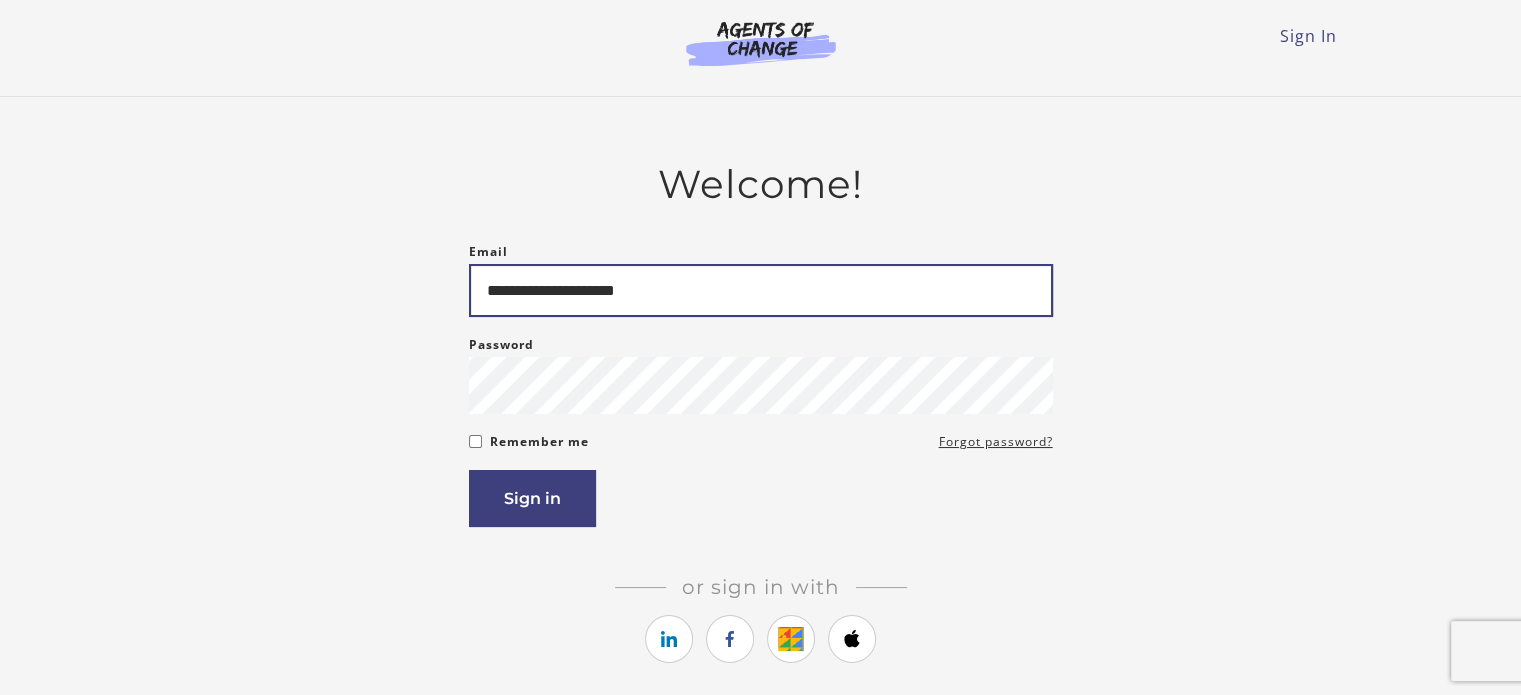 type on "**********" 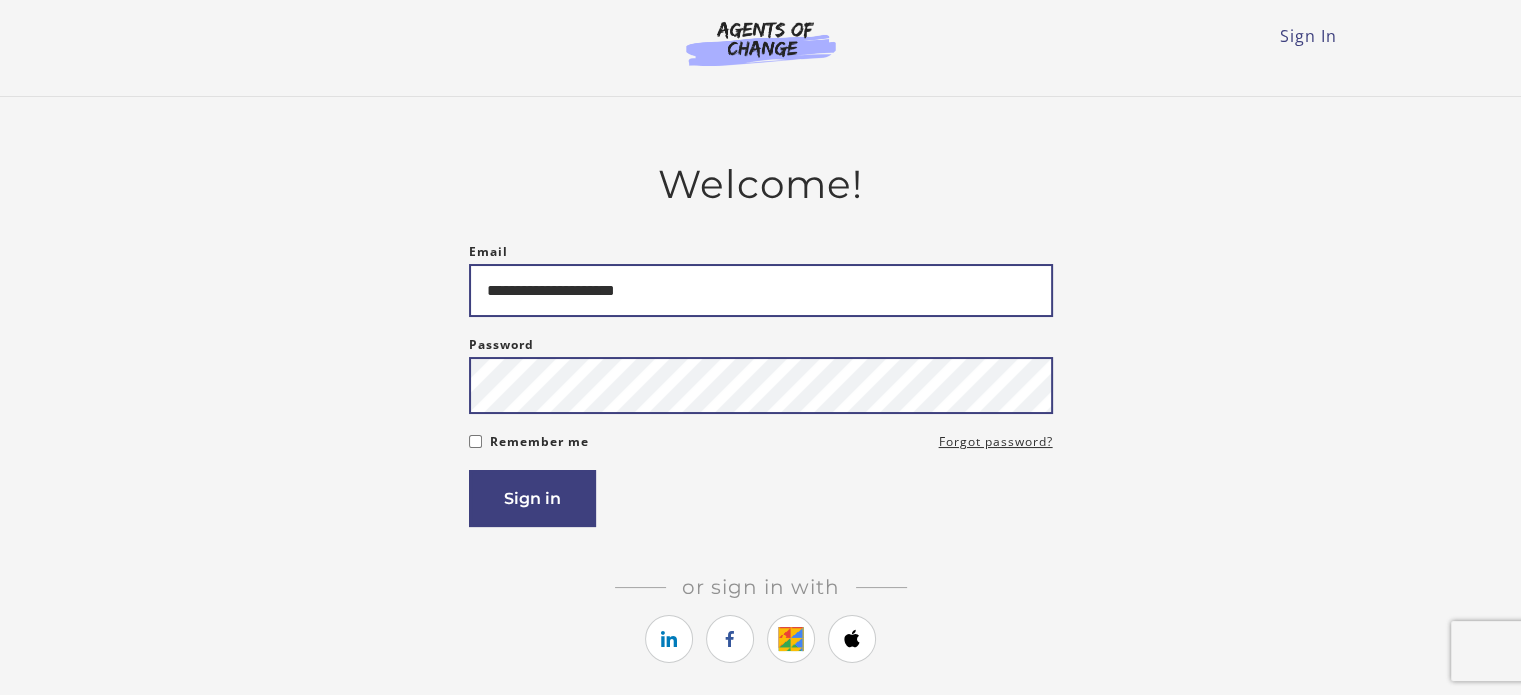click on "Sign in" at bounding box center [532, 498] 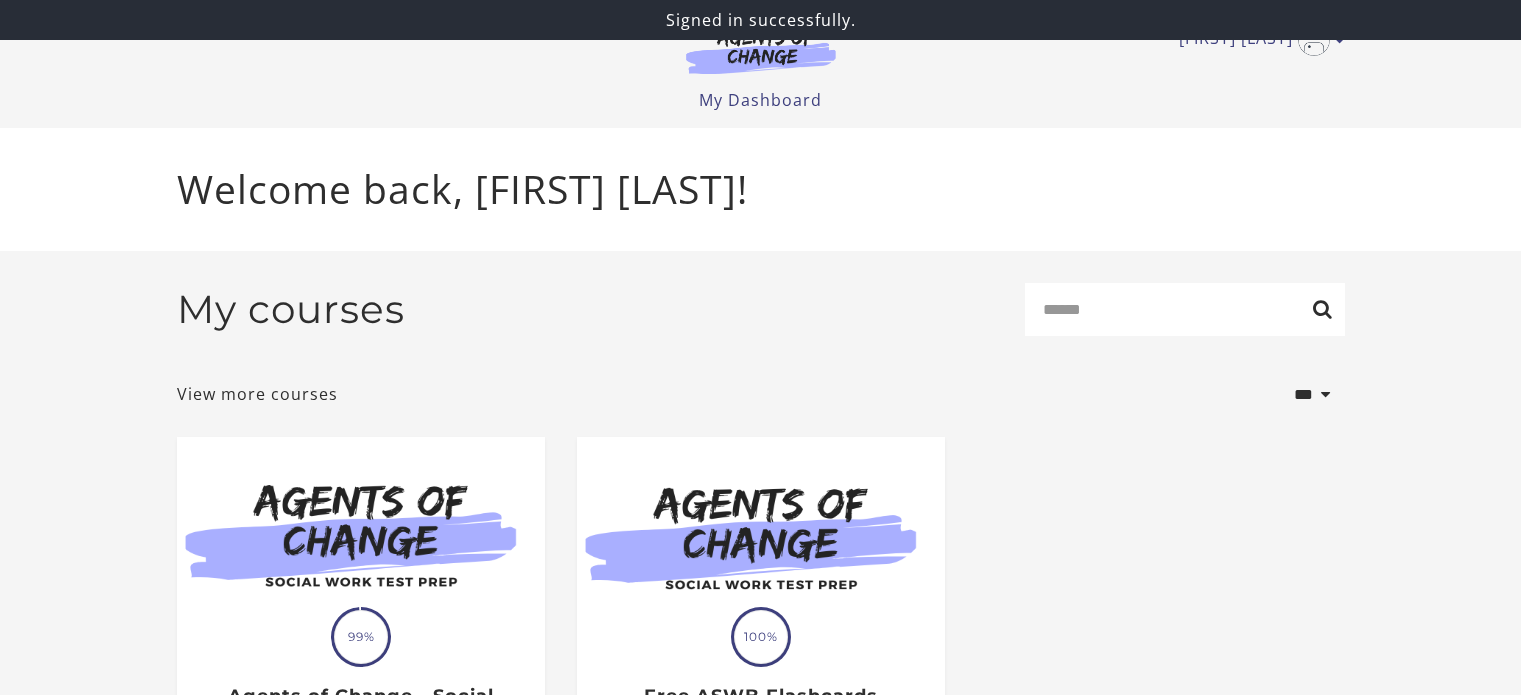 scroll, scrollTop: 0, scrollLeft: 0, axis: both 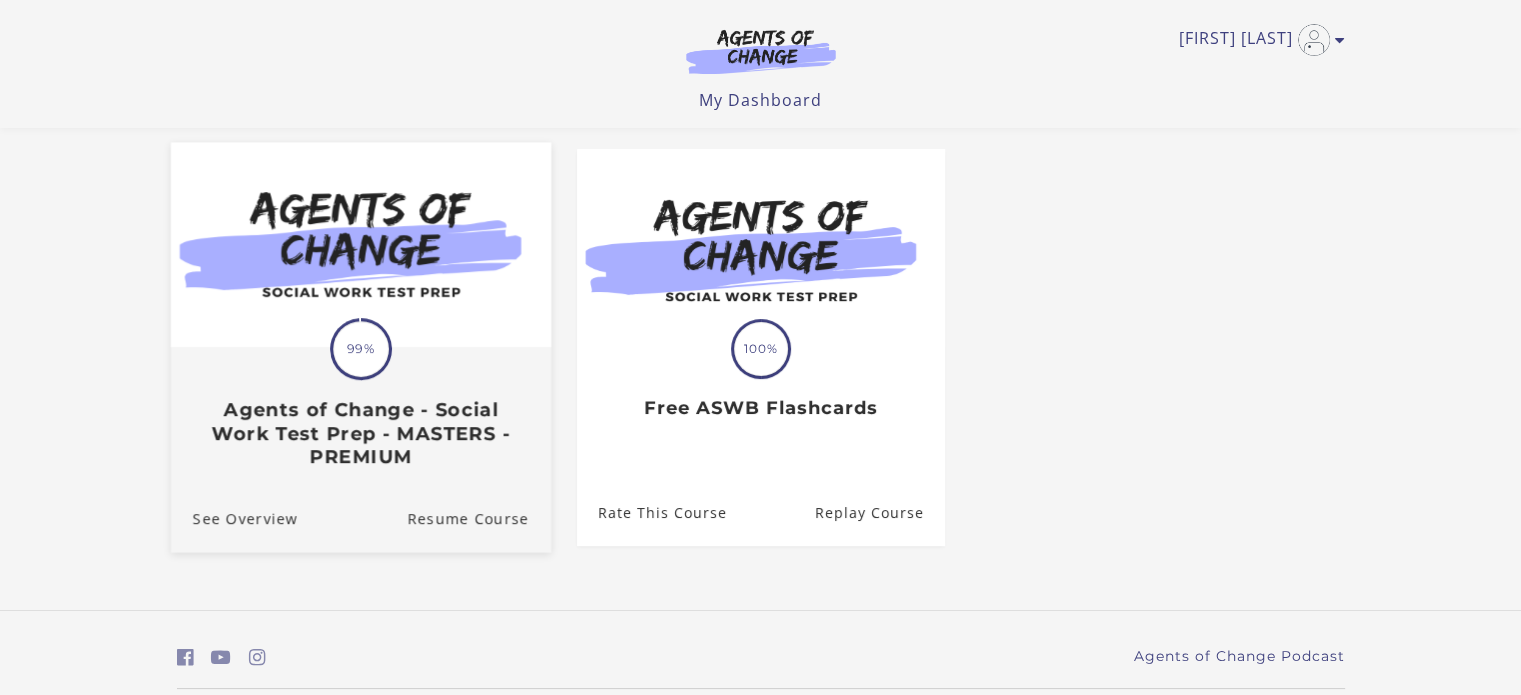 click on "Translation missing: en.liquid.partials.dashboard_course_card.progress_description: 99%
99%
Agents of Change - Social Work Test Prep - MASTERS - PREMIUM" at bounding box center [360, 408] 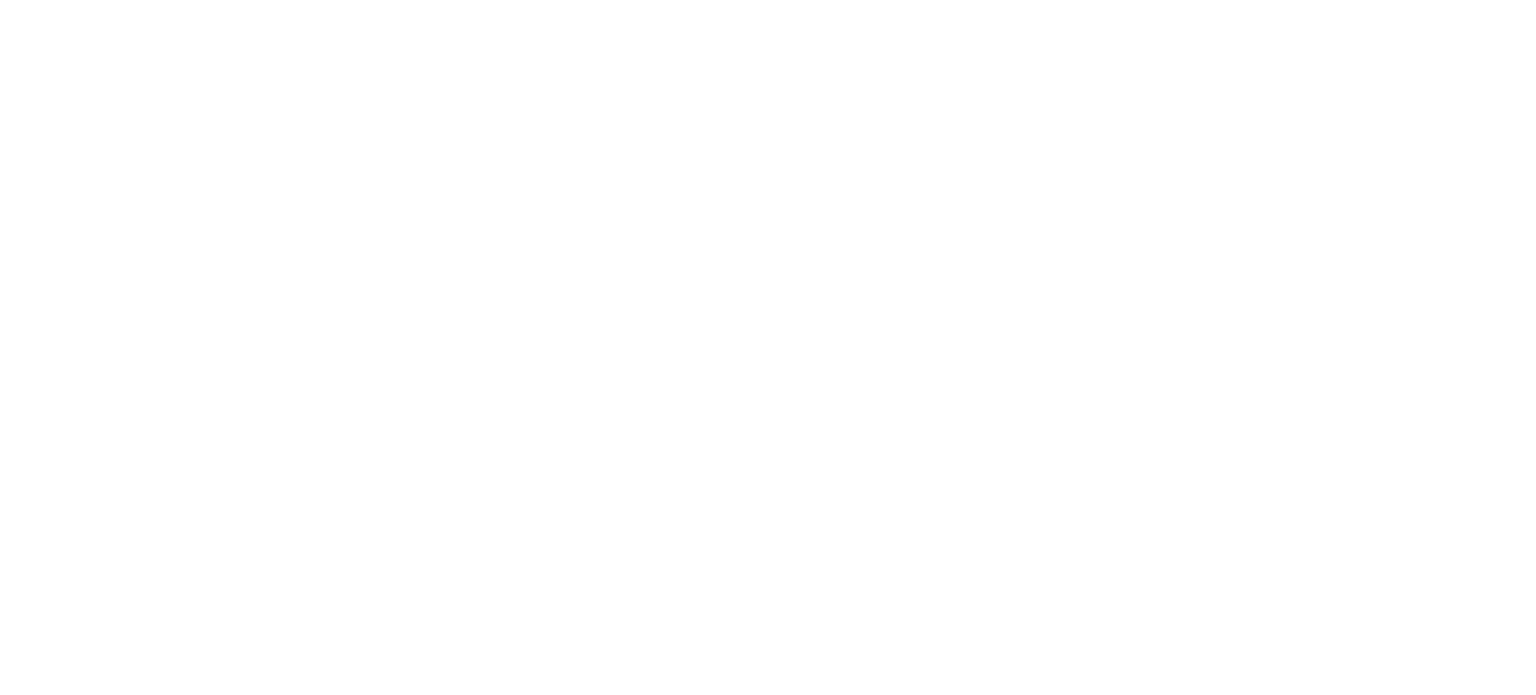scroll, scrollTop: 0, scrollLeft: 0, axis: both 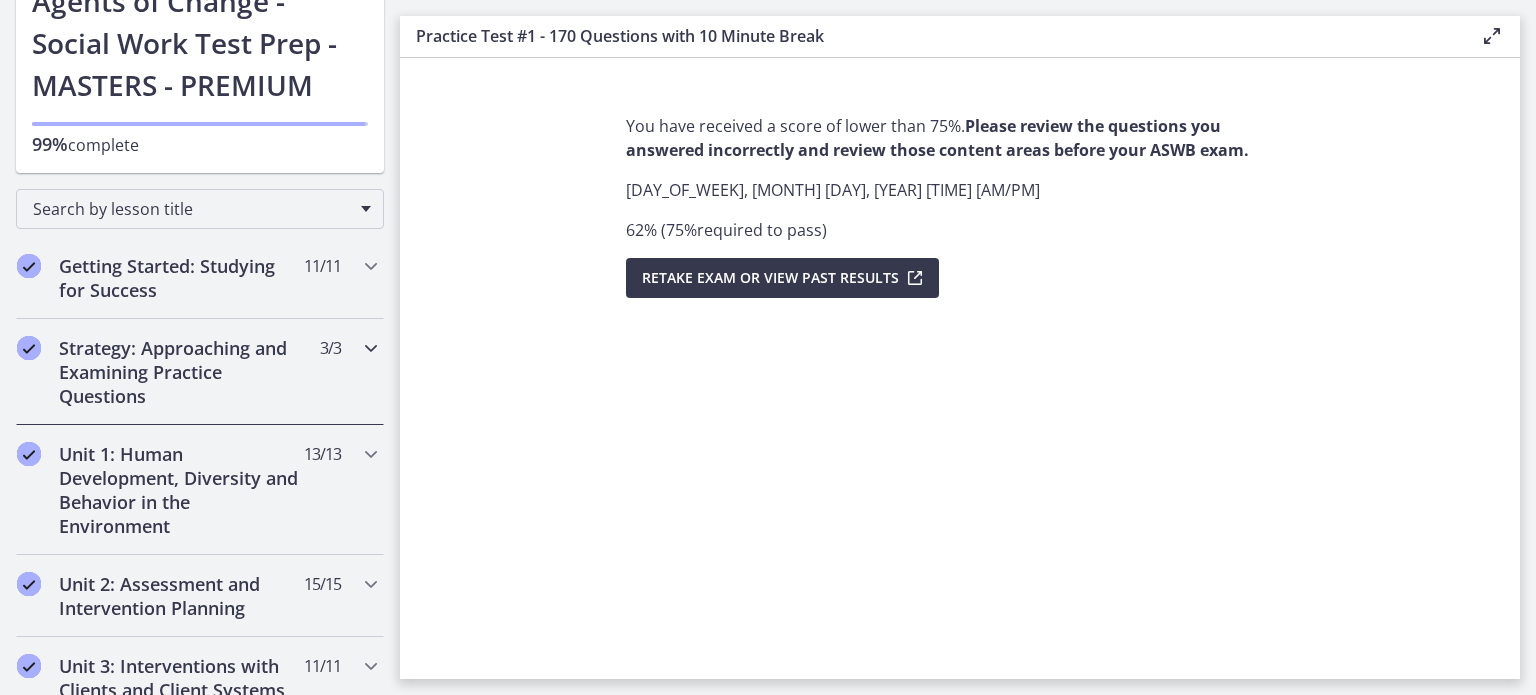 click on "Strategy: Approaching and Examining Practice Questions" at bounding box center (181, 372) 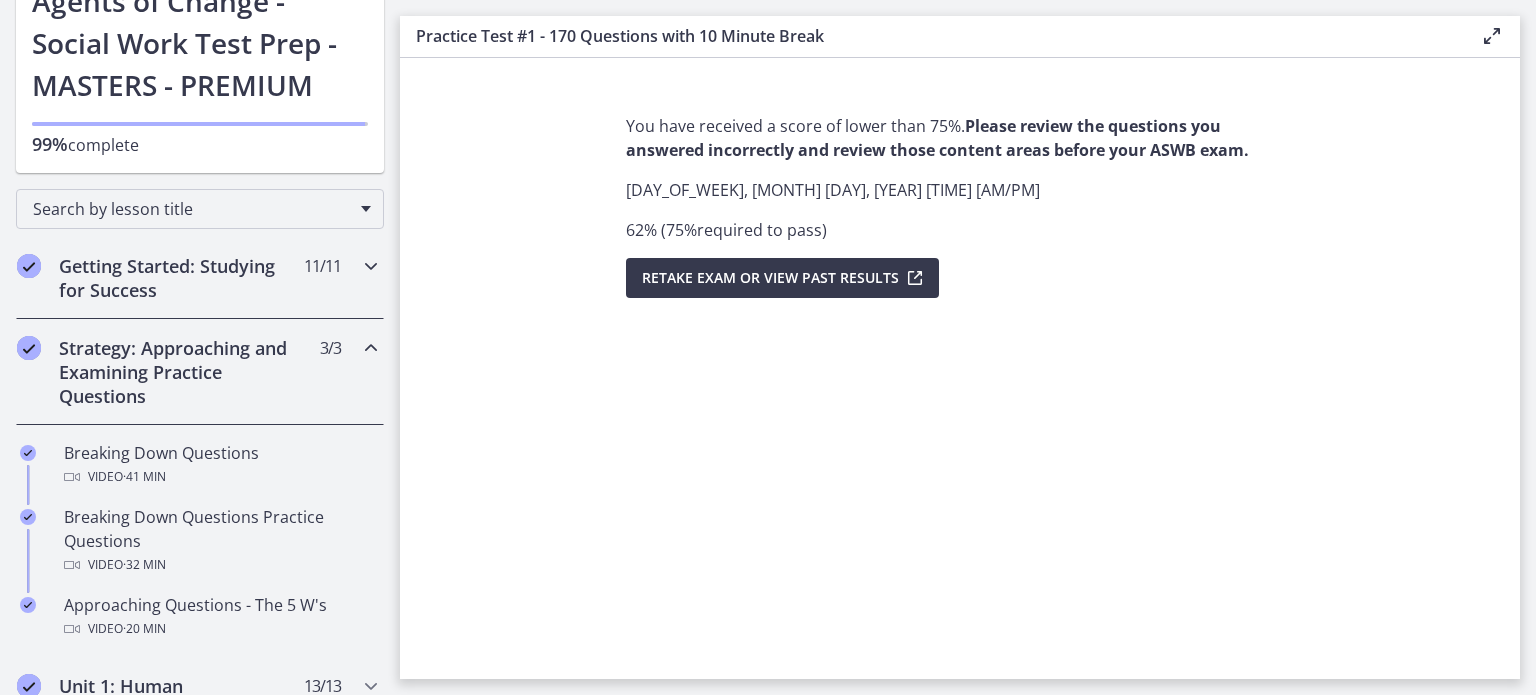 click on "Getting Started: Studying for Success" at bounding box center [181, 278] 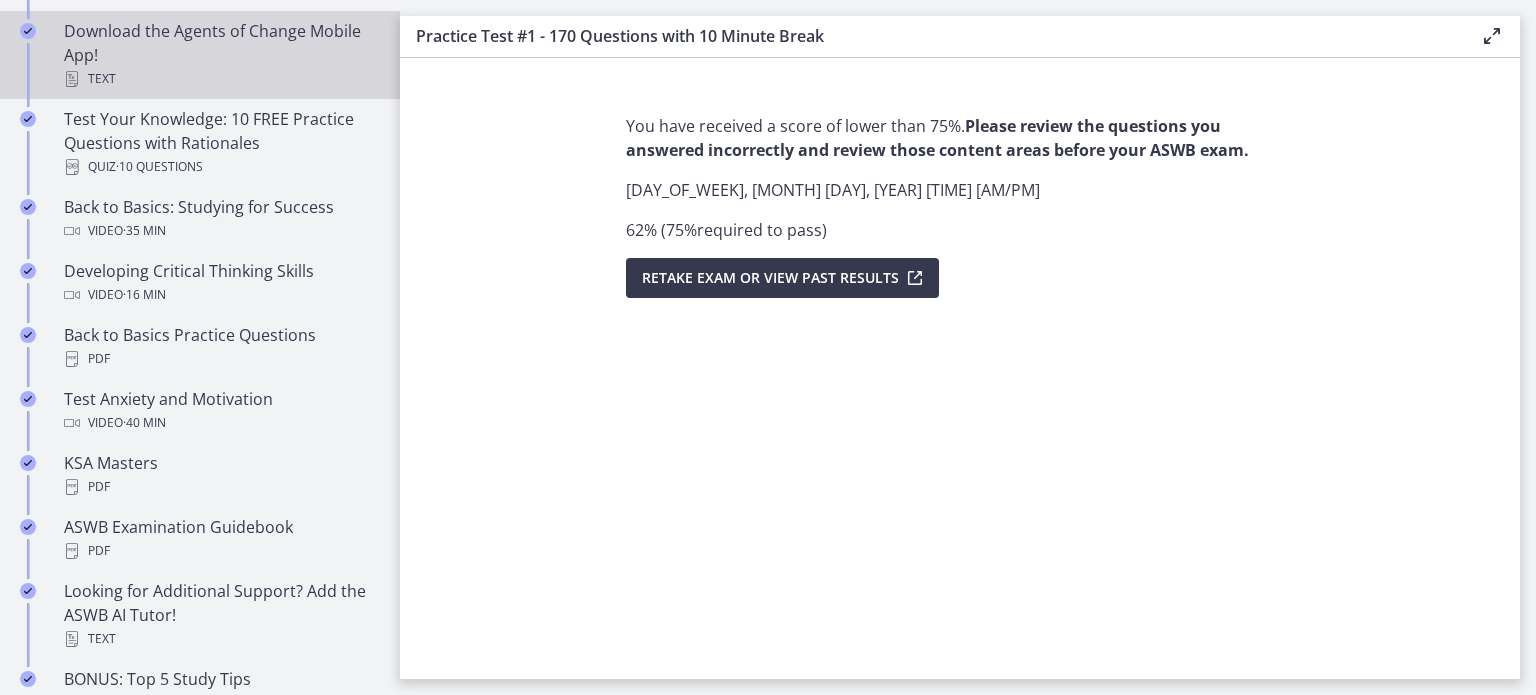 scroll, scrollTop: 527, scrollLeft: 0, axis: vertical 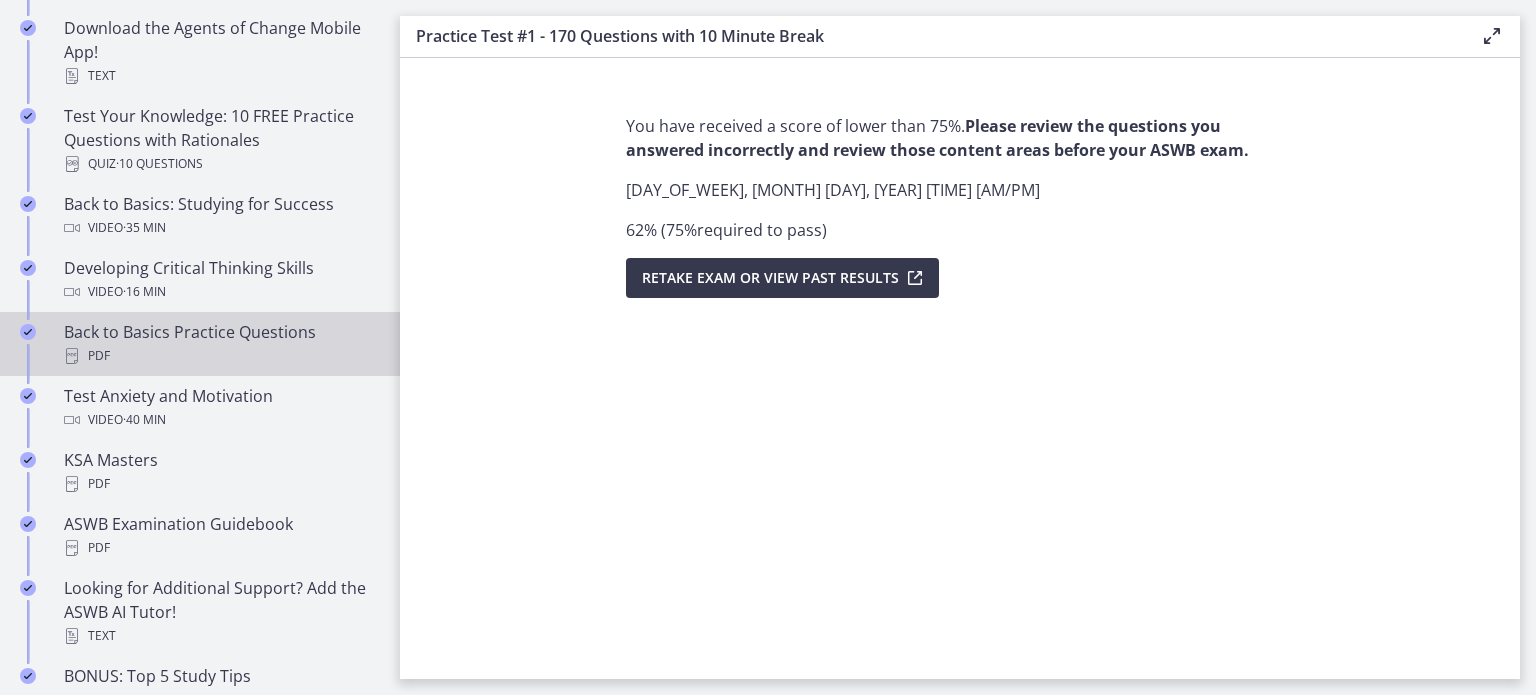 click on "Back to Basics Practice Questions
PDF" at bounding box center [220, 344] 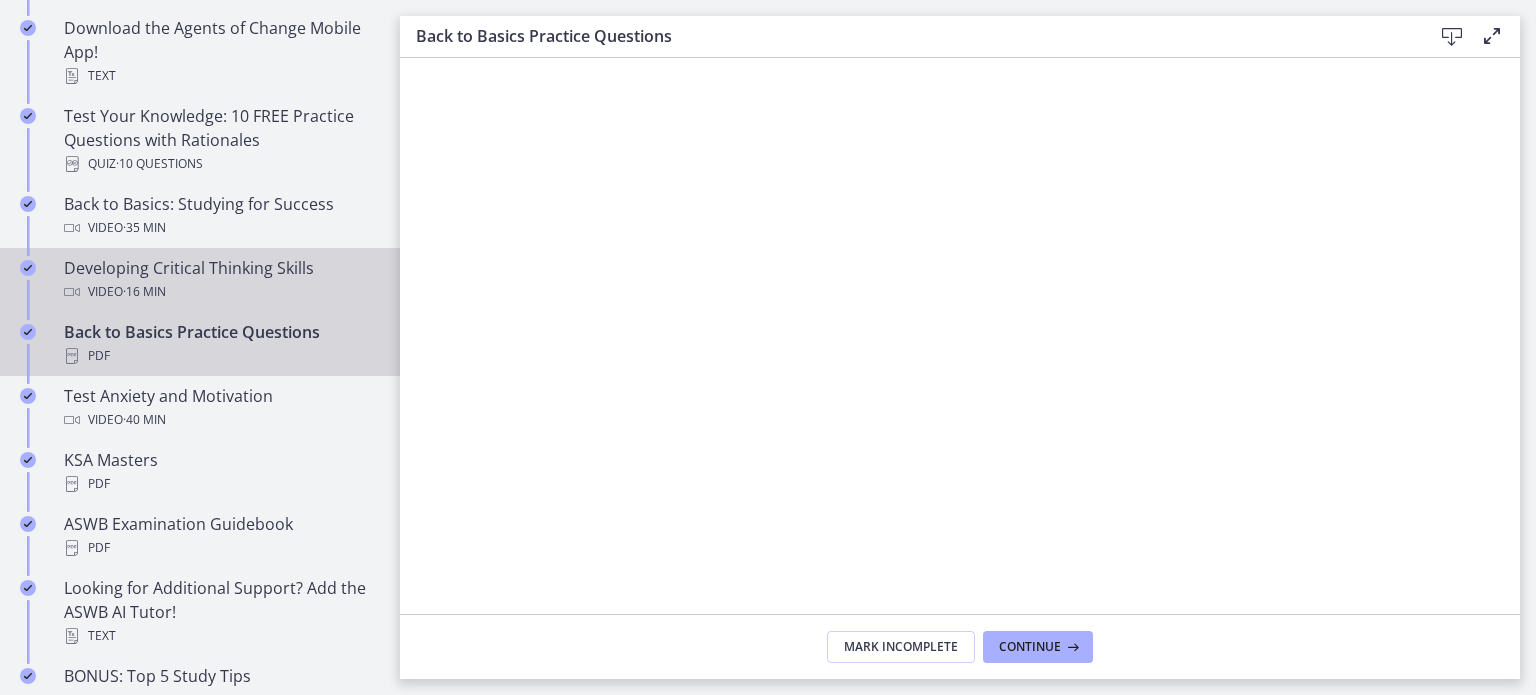 click on "Developing Critical Thinking Skills
Video
·  16 min" at bounding box center [220, 280] 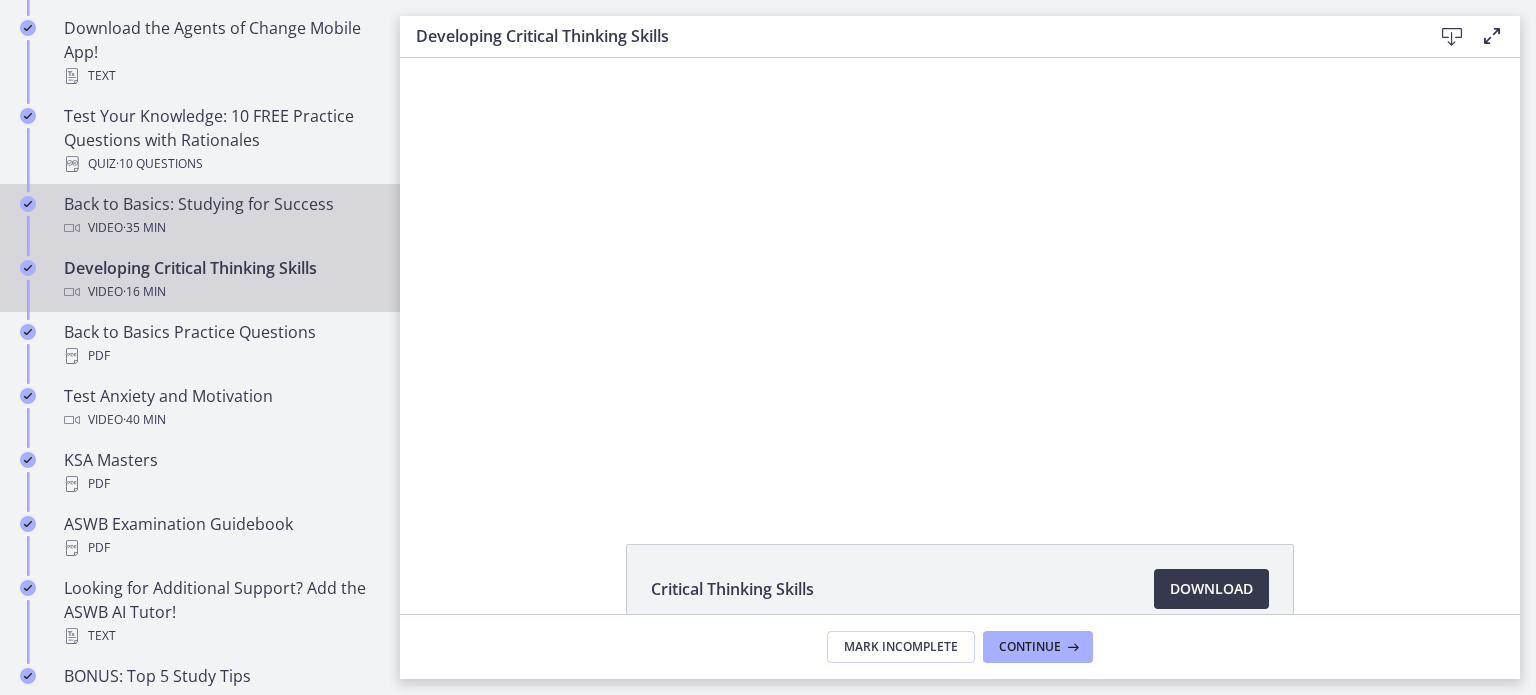 click on "Video
·  35 min" at bounding box center [220, 228] 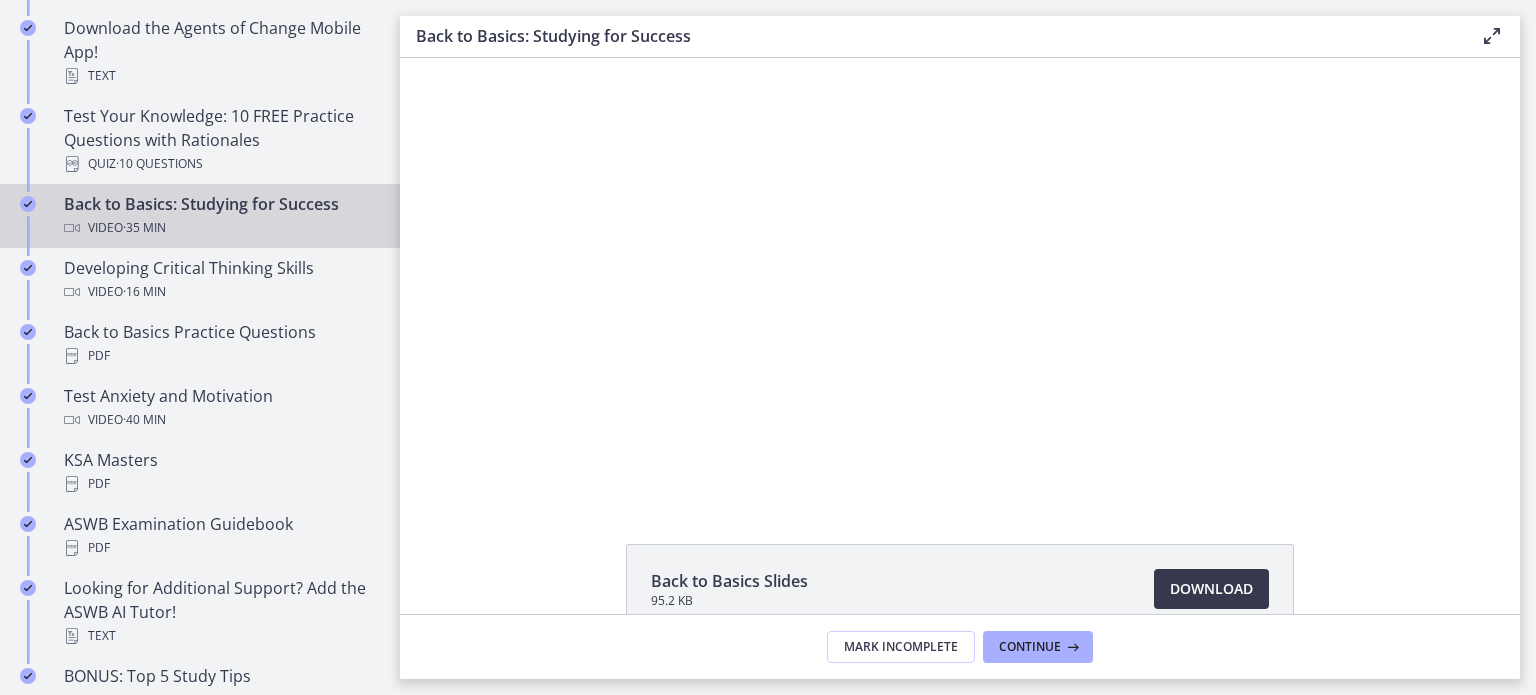 scroll, scrollTop: 0, scrollLeft: 0, axis: both 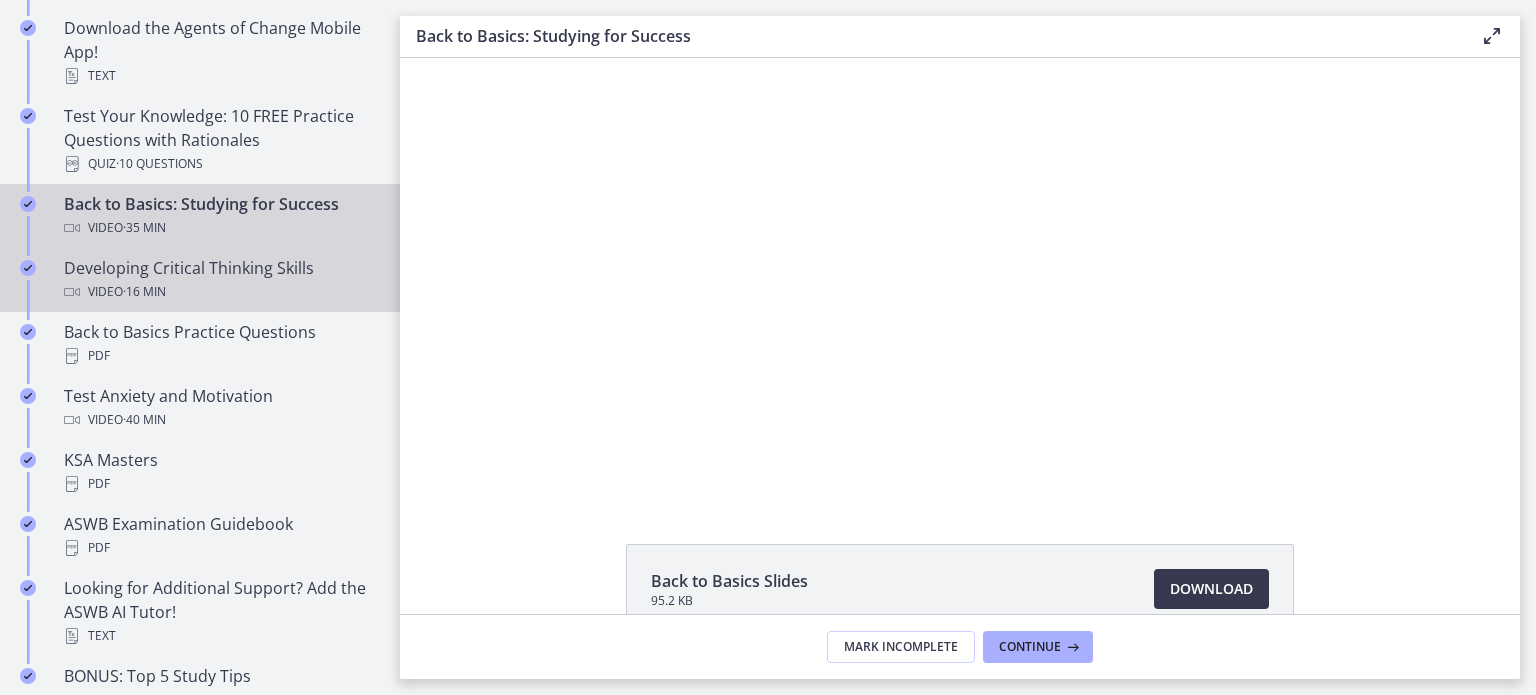 click on "Video
·  16 min" at bounding box center (220, 292) 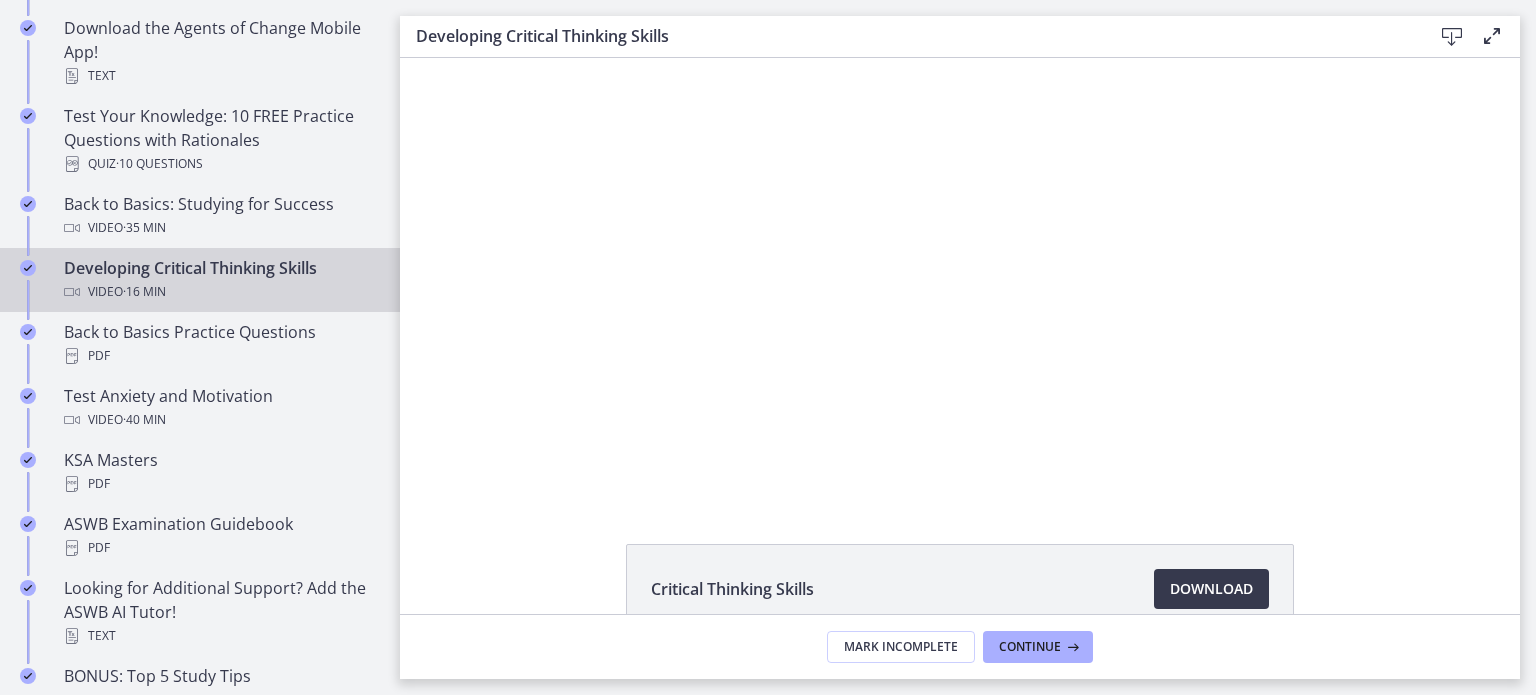 scroll, scrollTop: 0, scrollLeft: 0, axis: both 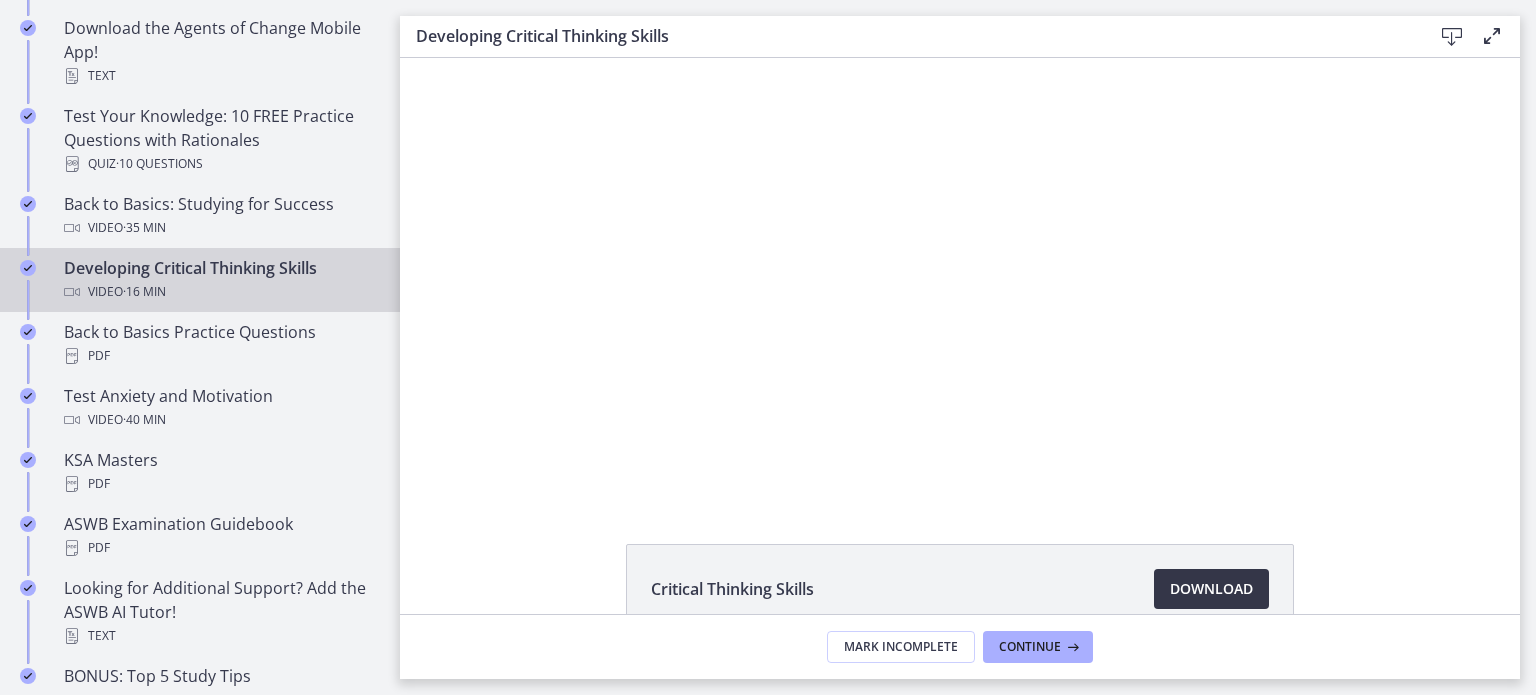 click on "Download
Opens in a new window" at bounding box center (1211, 589) 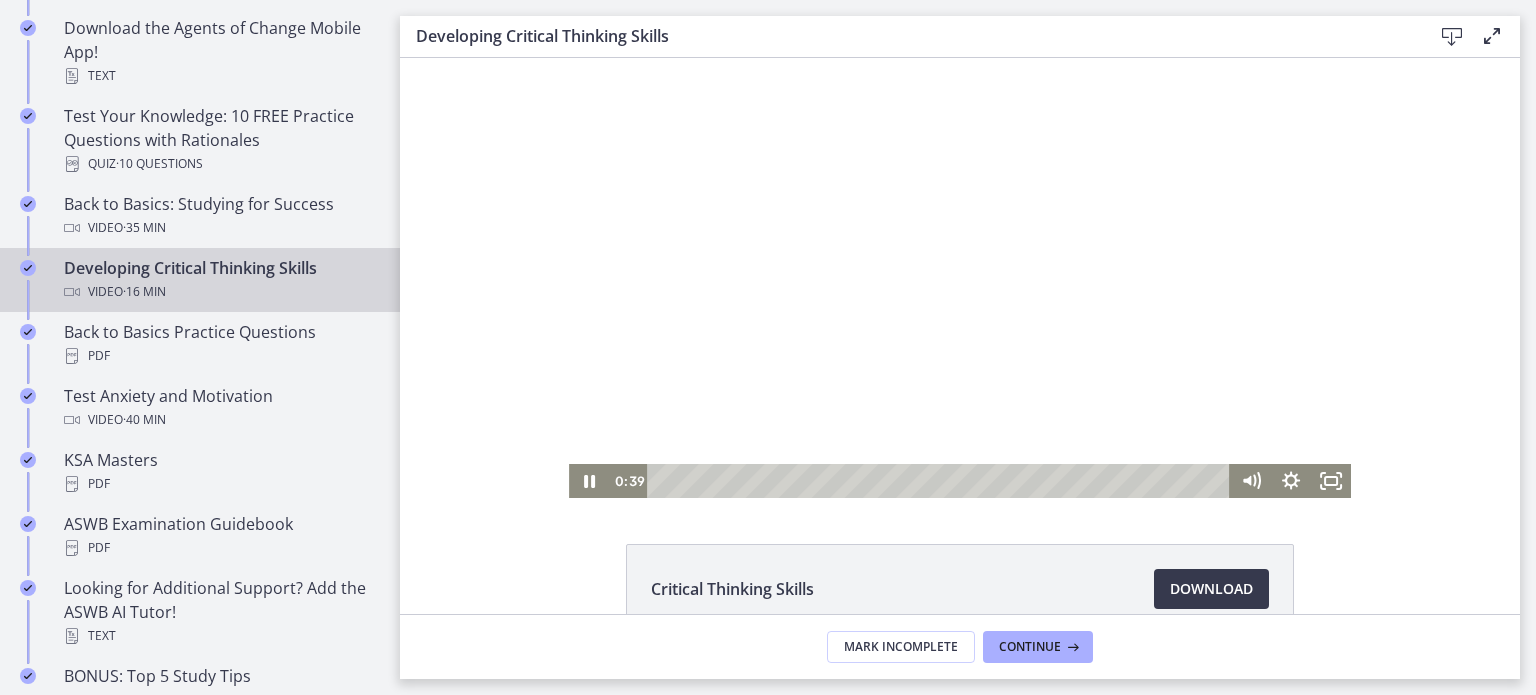 click at bounding box center [960, 278] 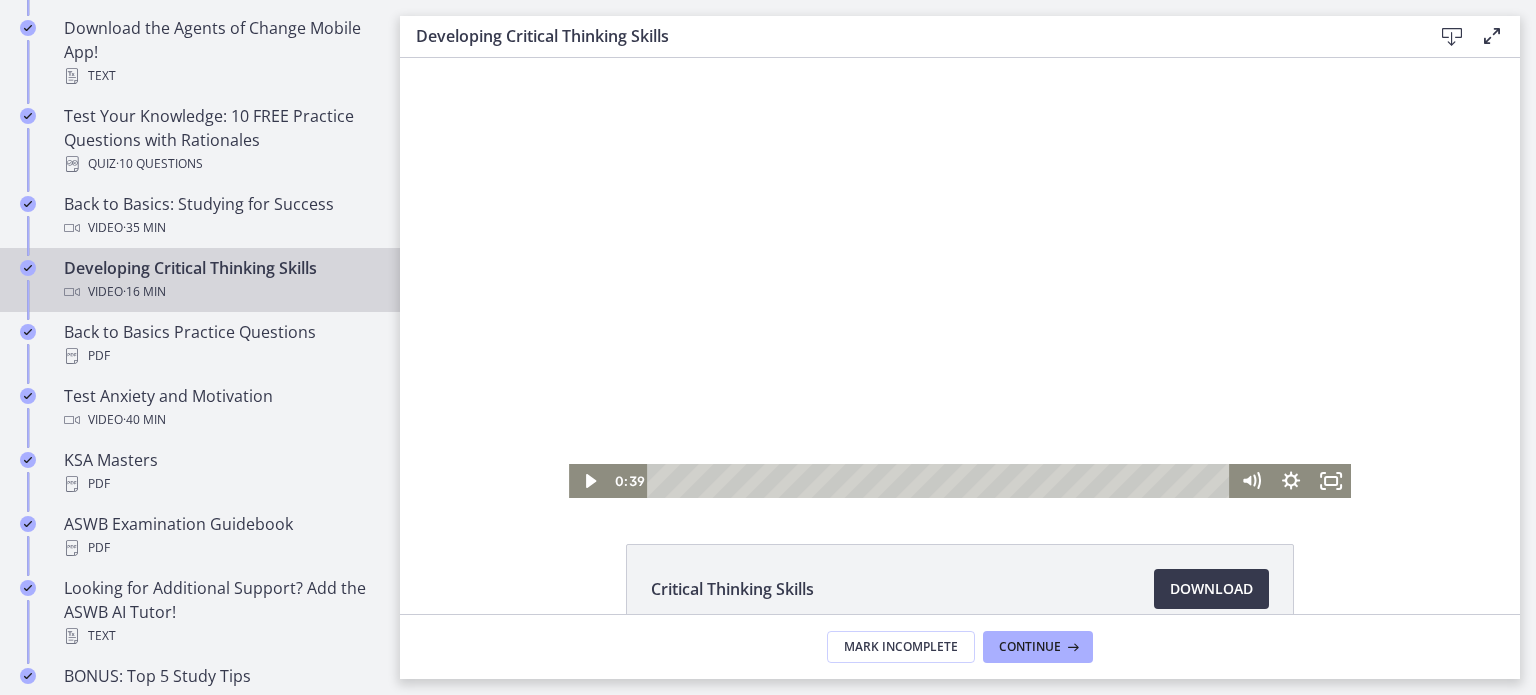 click at bounding box center (960, 278) 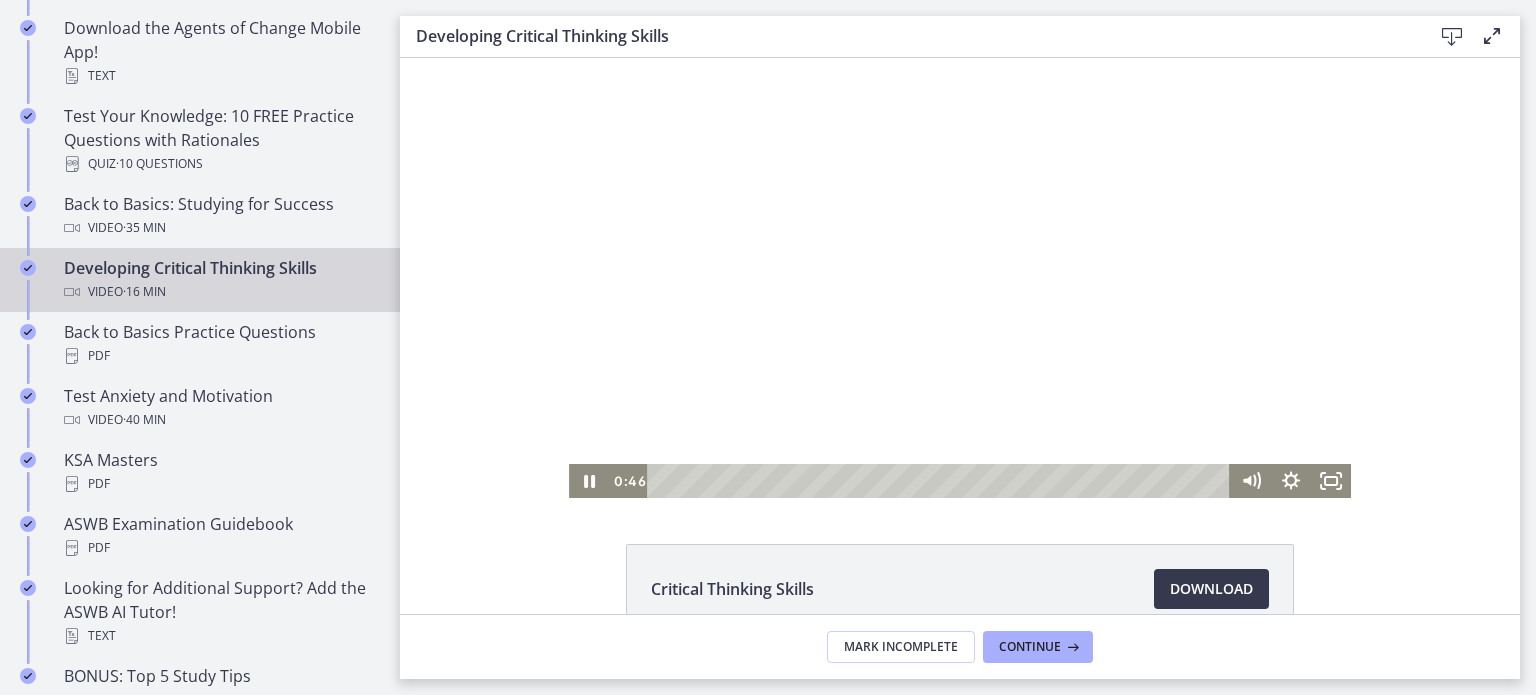 click at bounding box center [960, 278] 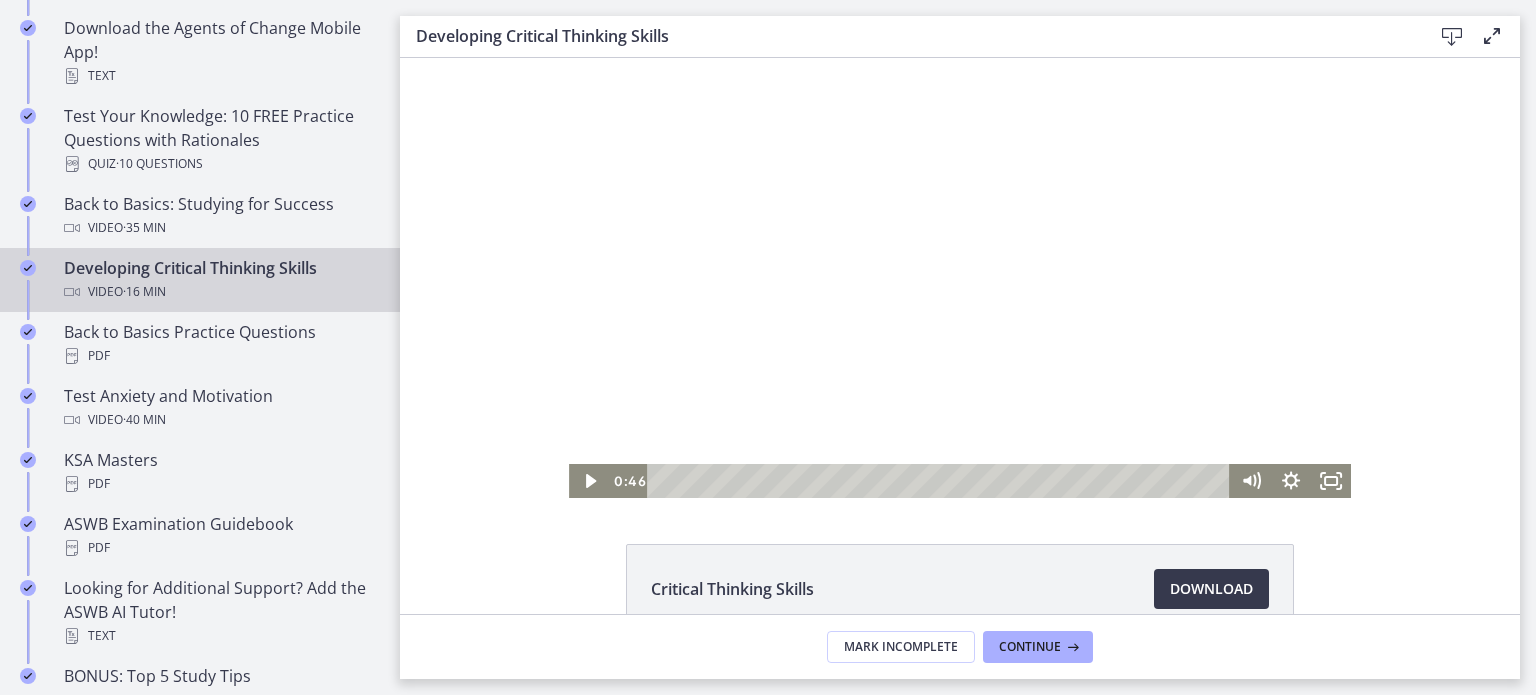click at bounding box center [960, 278] 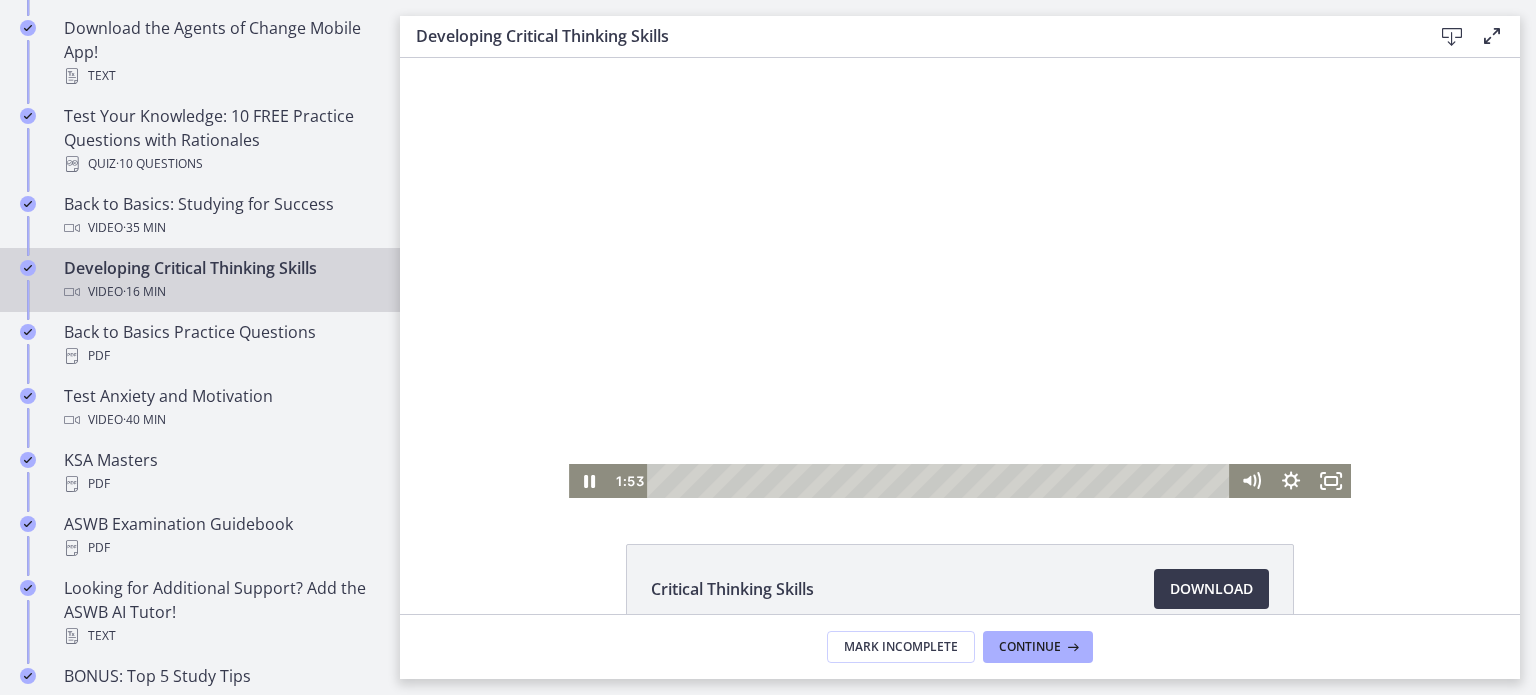 click at bounding box center [960, 278] 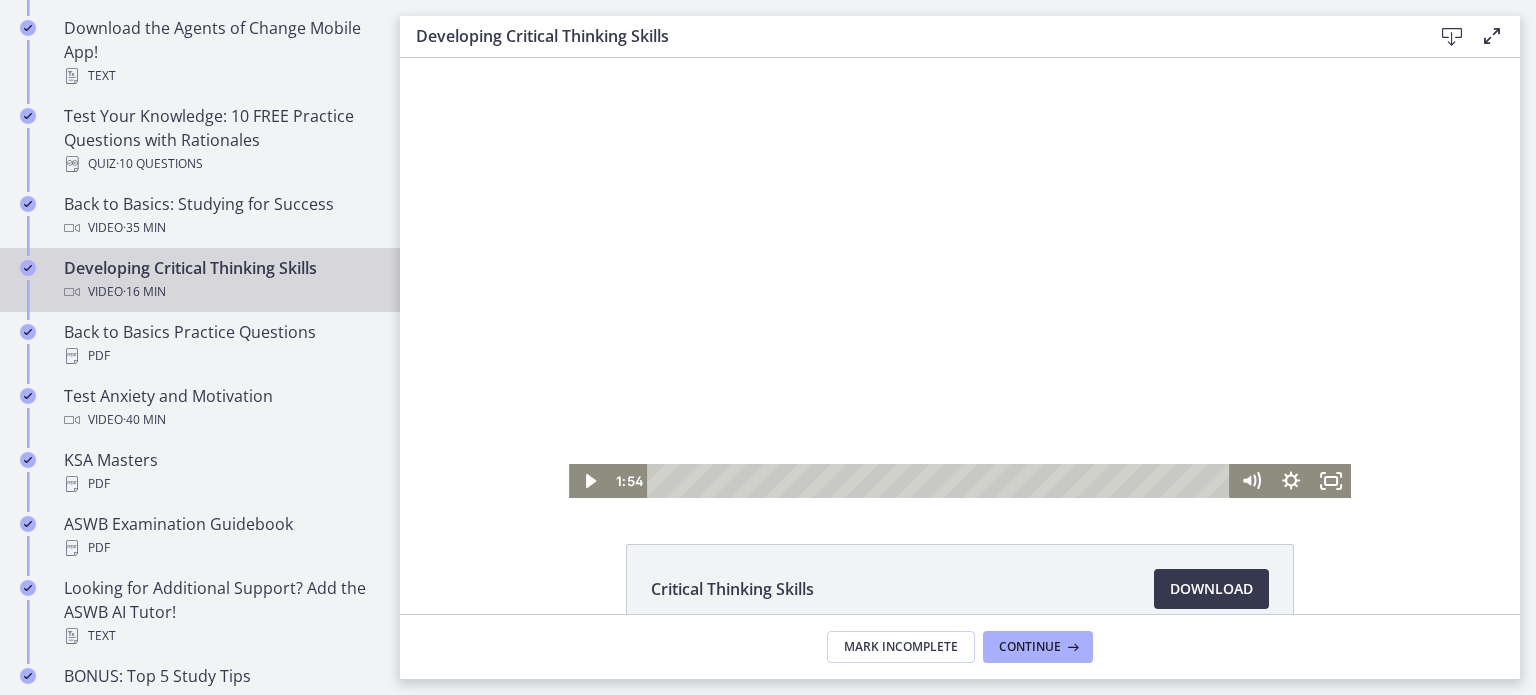 click at bounding box center (960, 278) 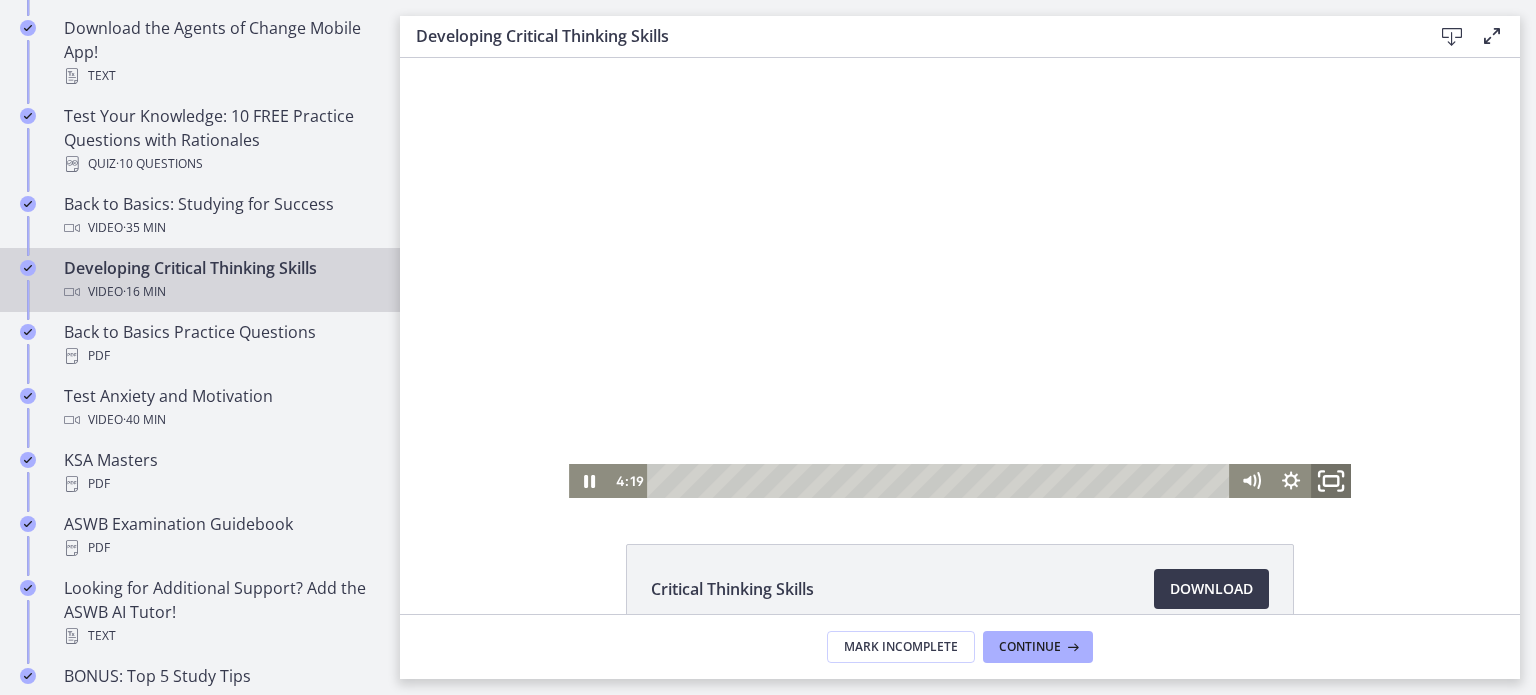 click 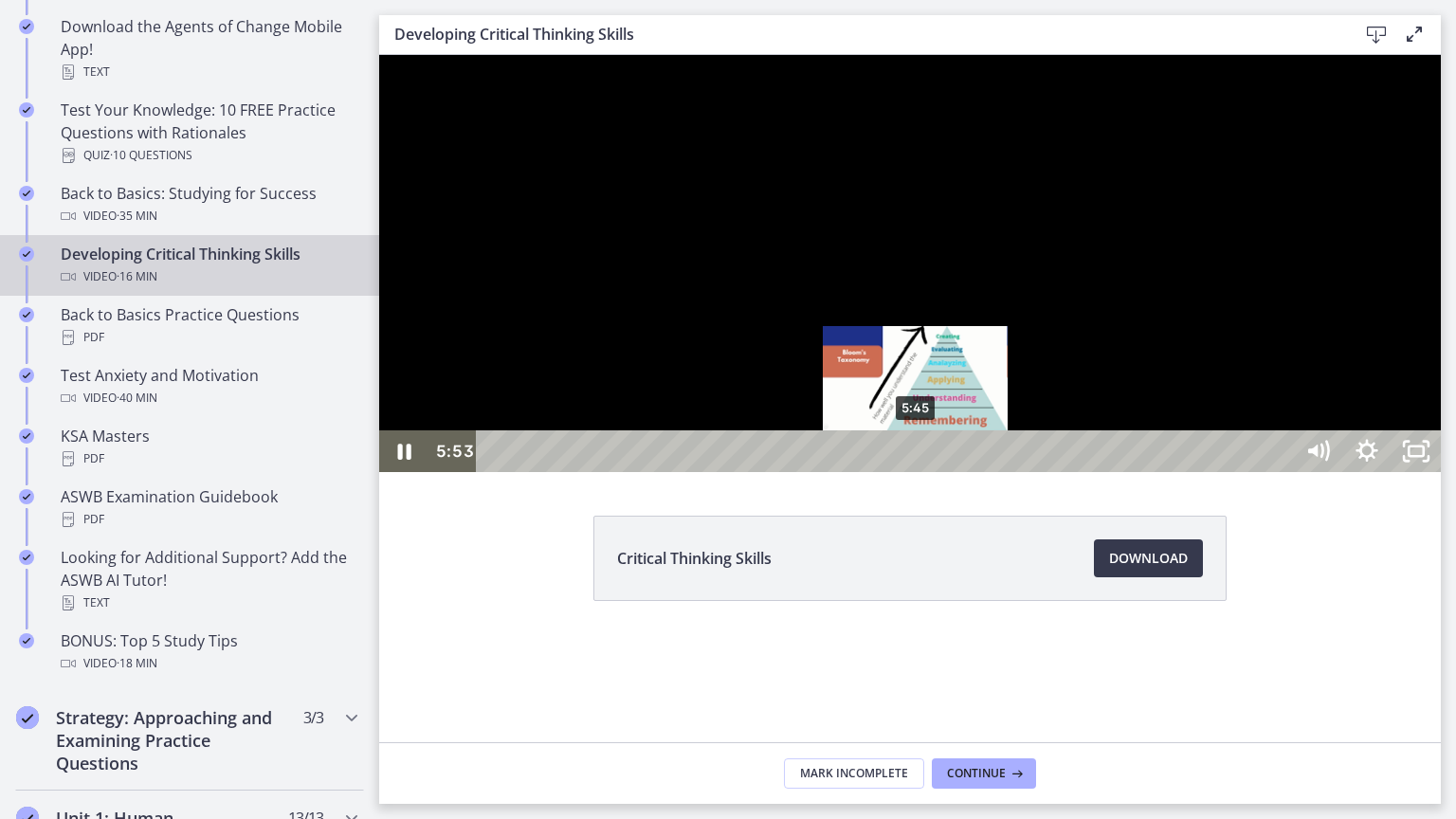 click on "5:45" at bounding box center [887, 451] 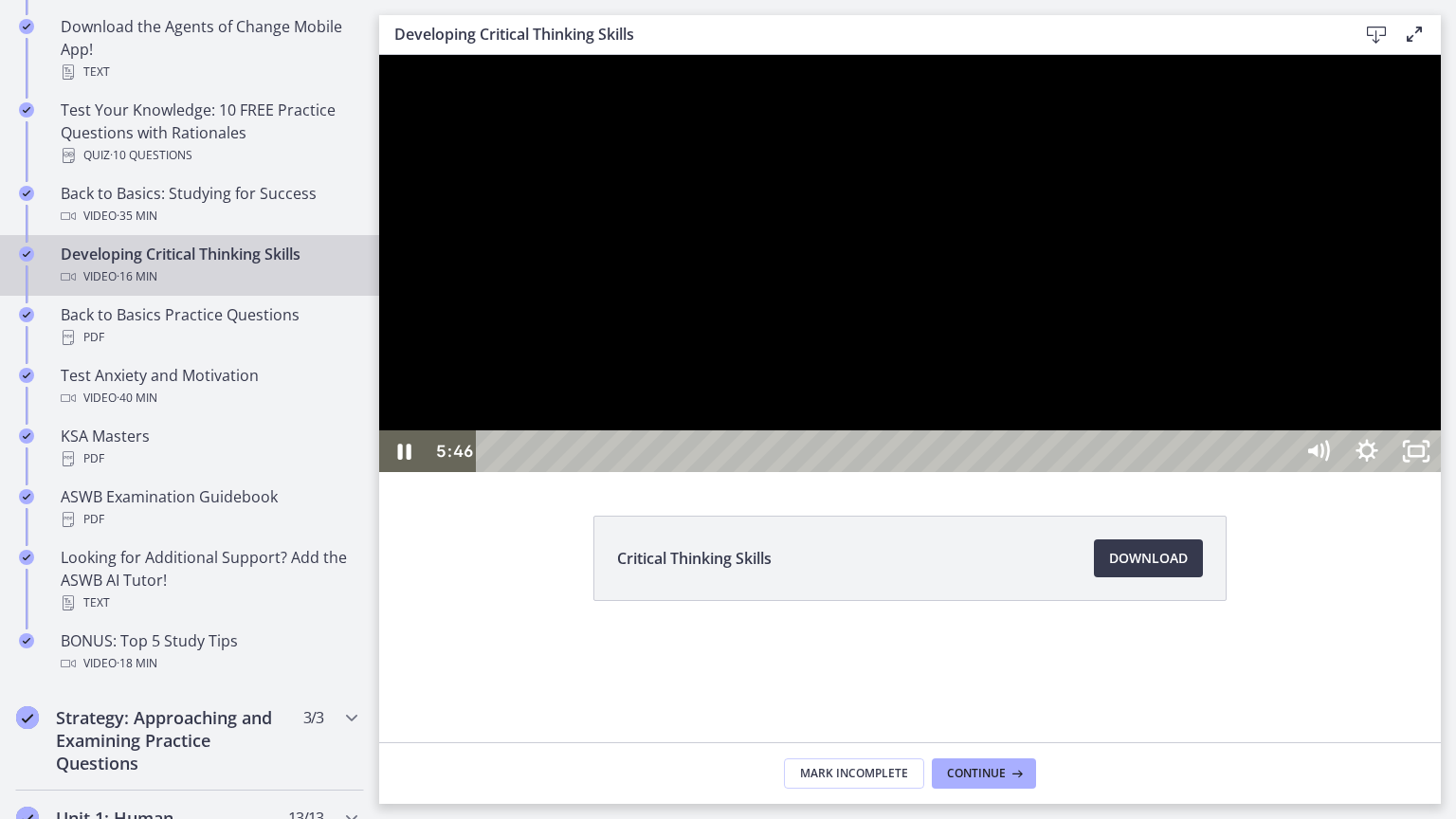 click at bounding box center [910, 264] 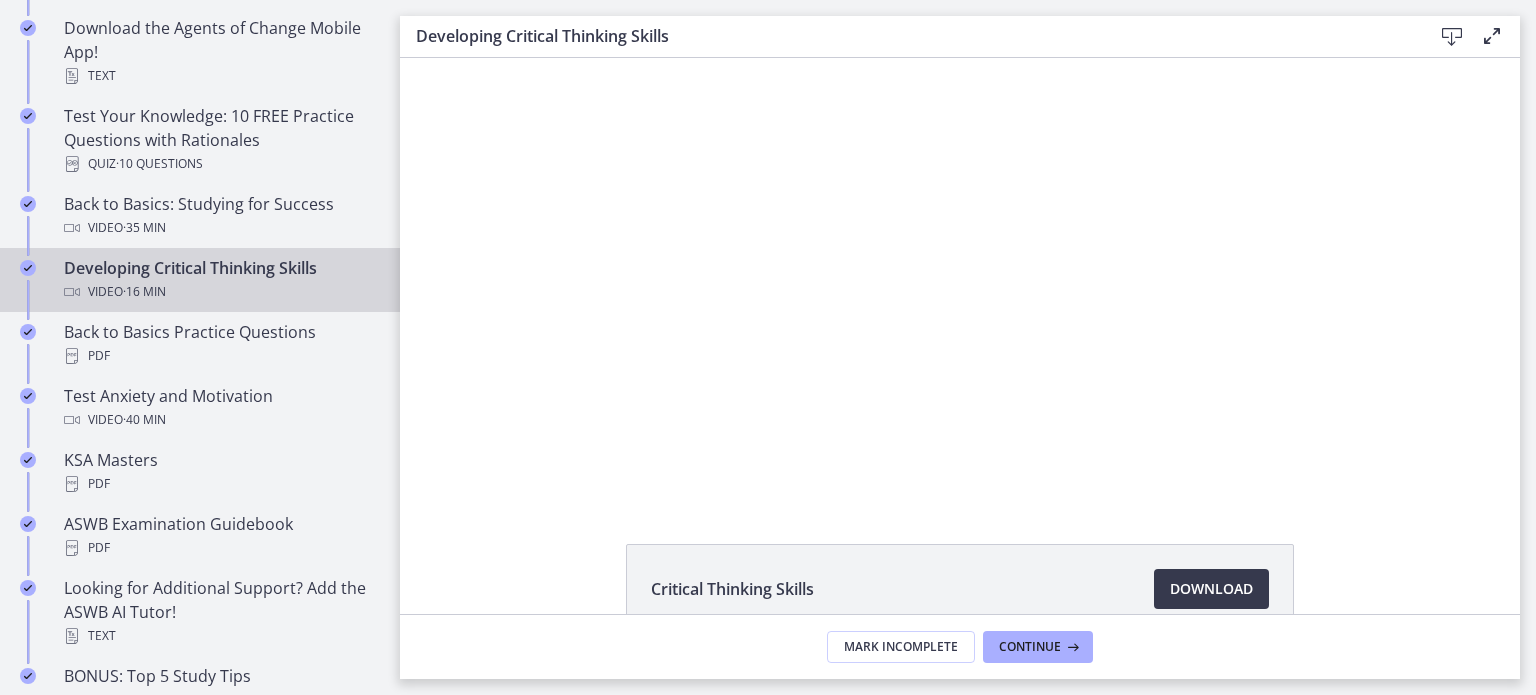 click on "Developing Critical Thinking Skills
Download
Enable fullscreen
Critical Thinking Skills
Download
Opens in a new window
Mark Incomplete
Continue" at bounding box center [968, 347] 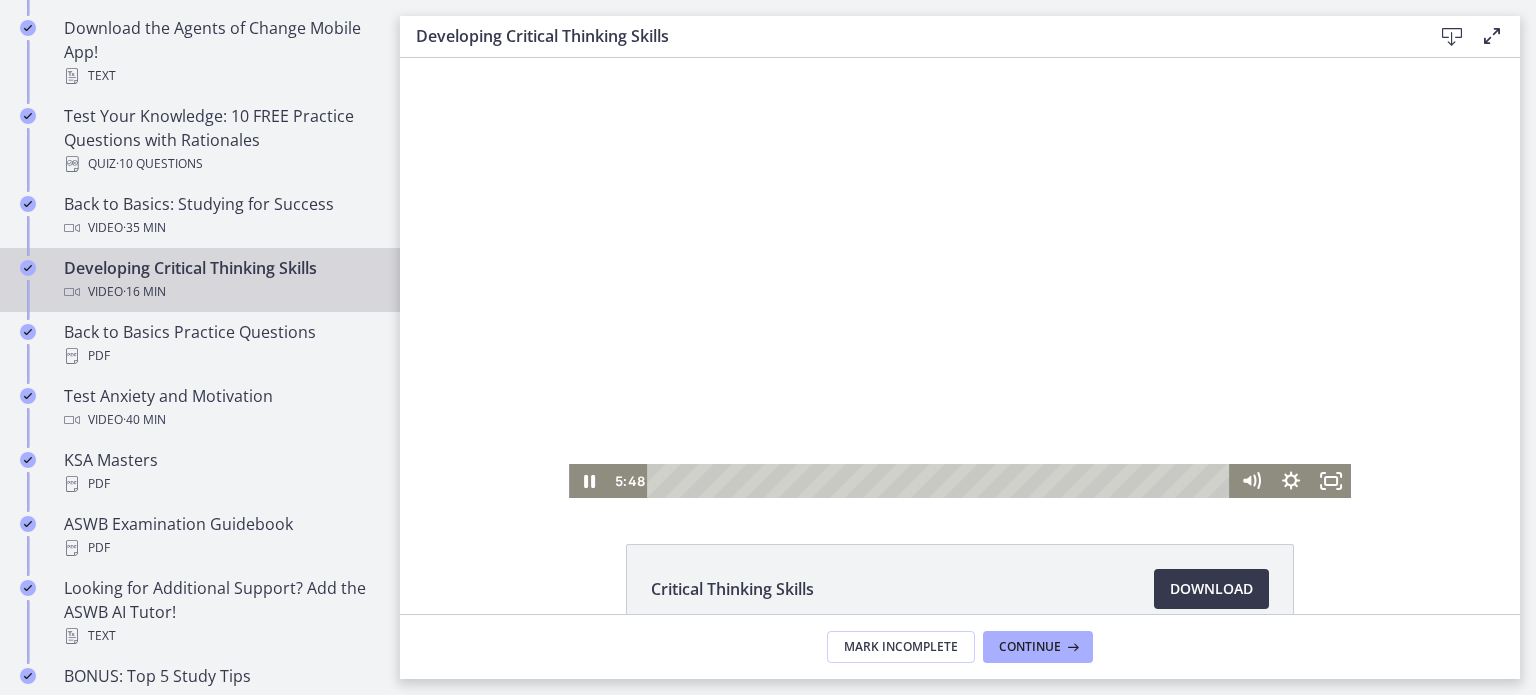 click at bounding box center [960, 278] 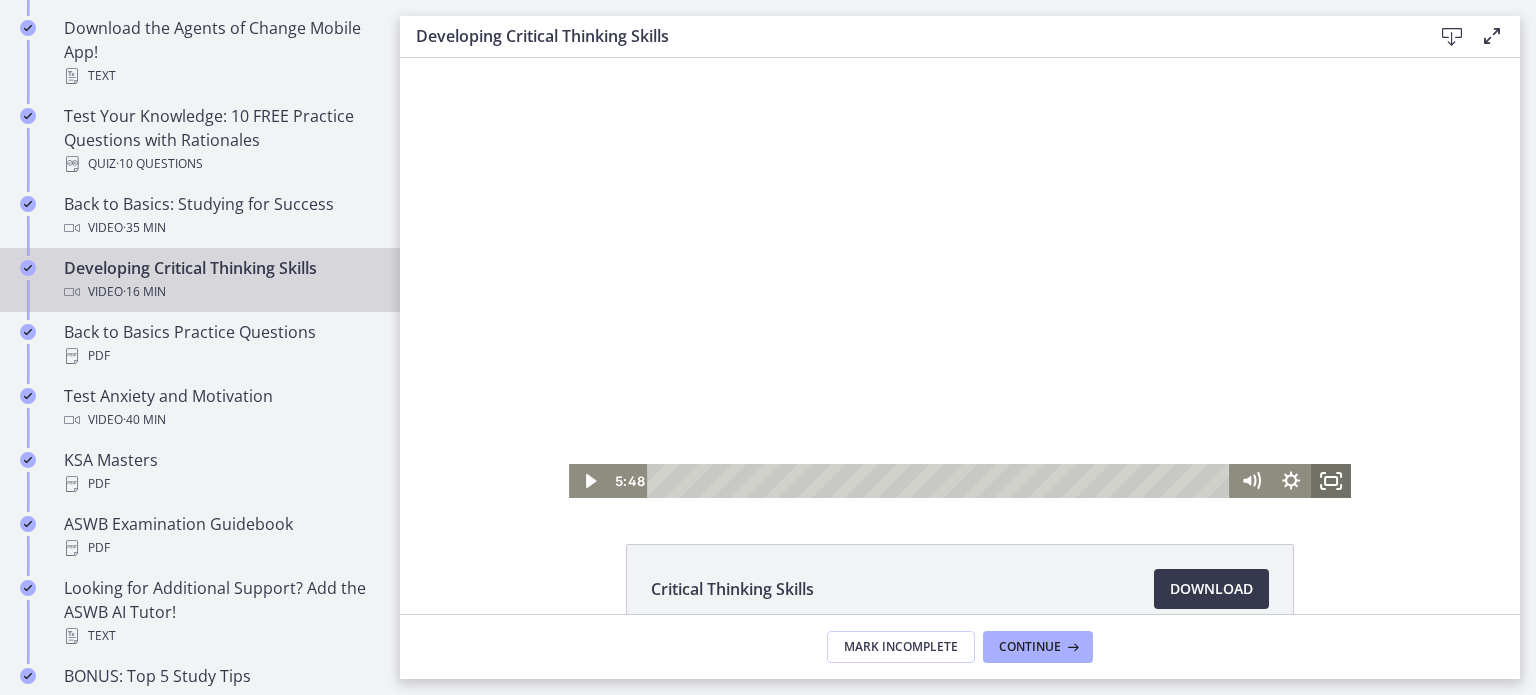 click 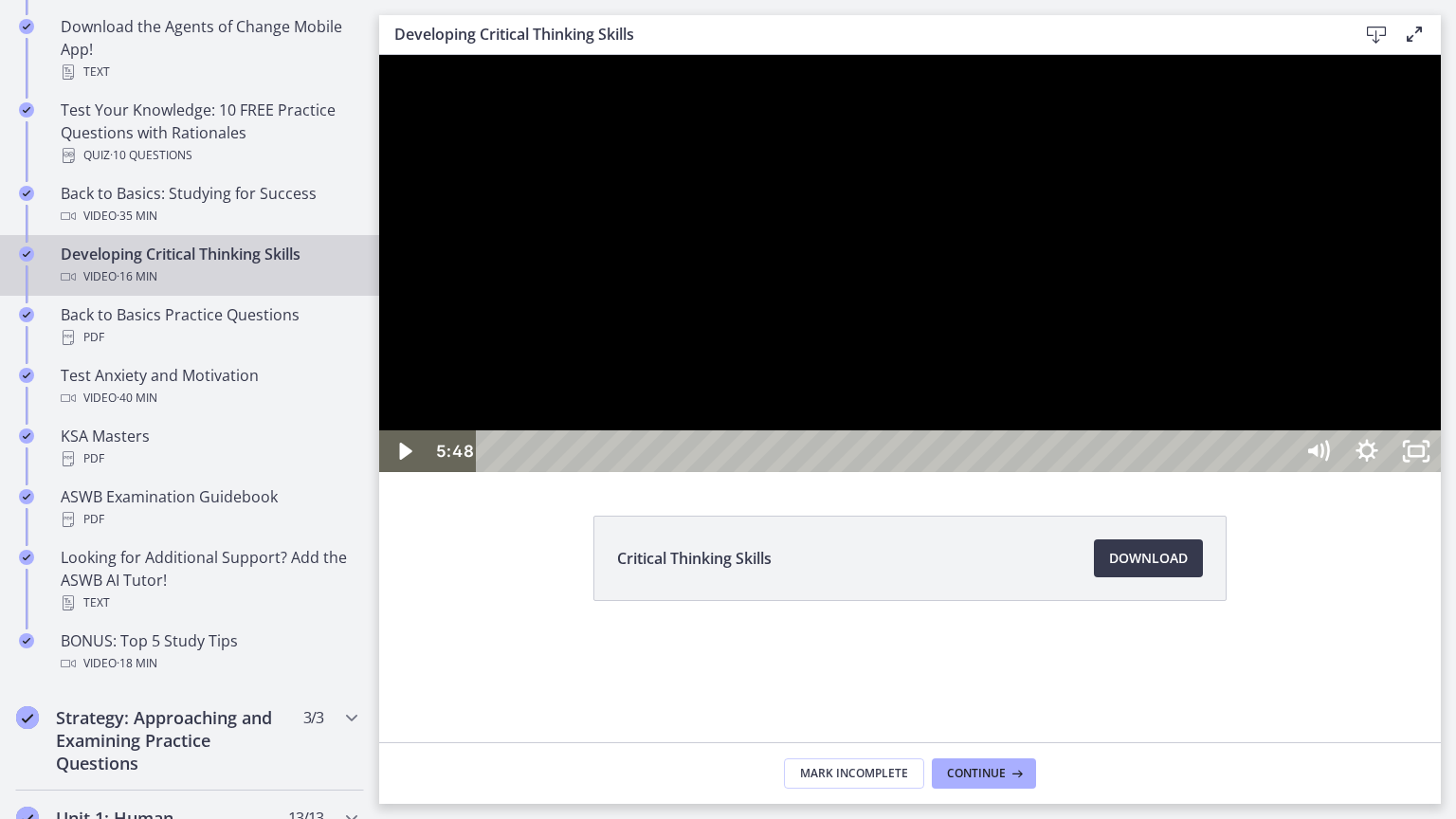 click at bounding box center [910, 264] 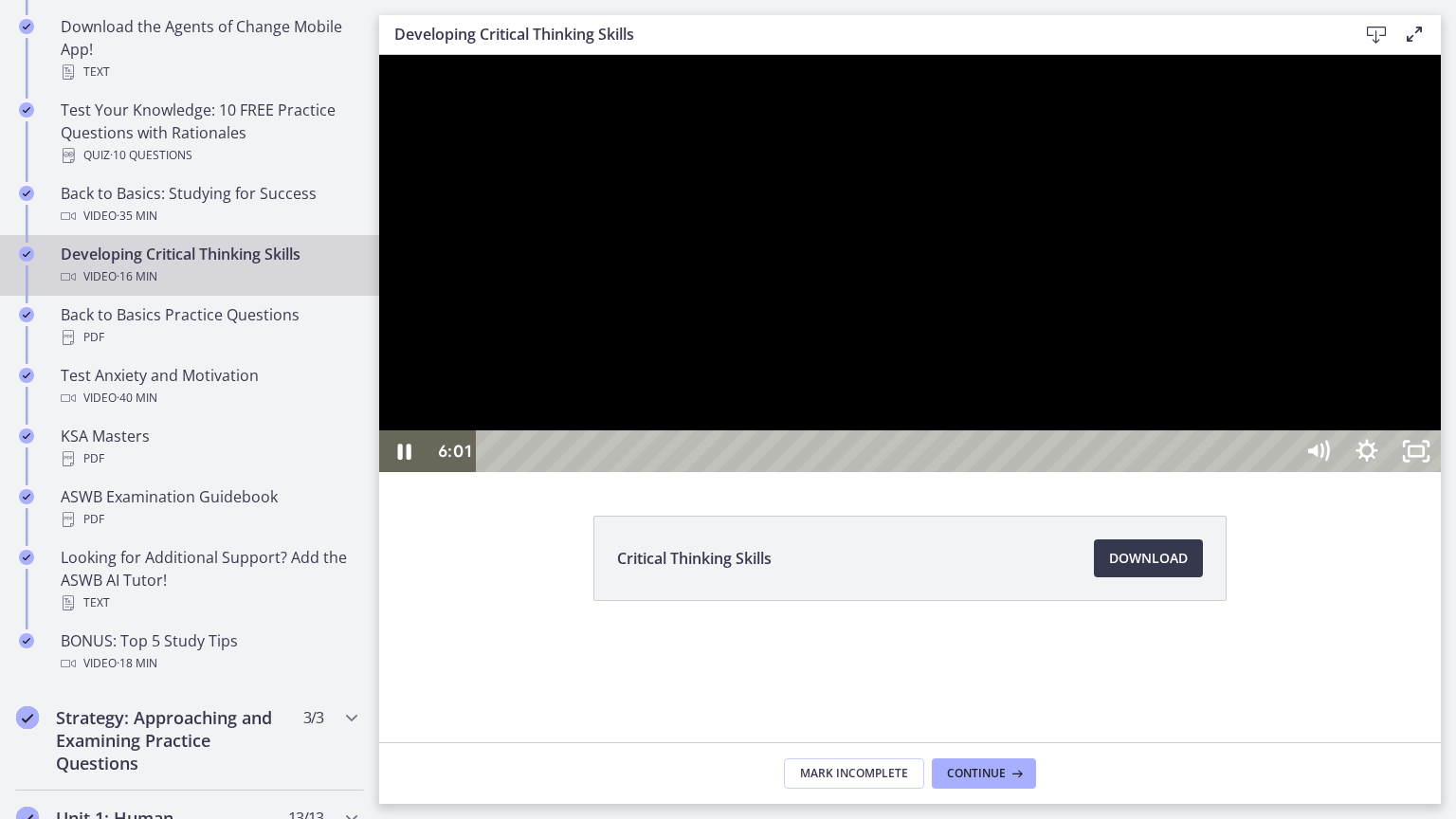 click at bounding box center (910, 264) 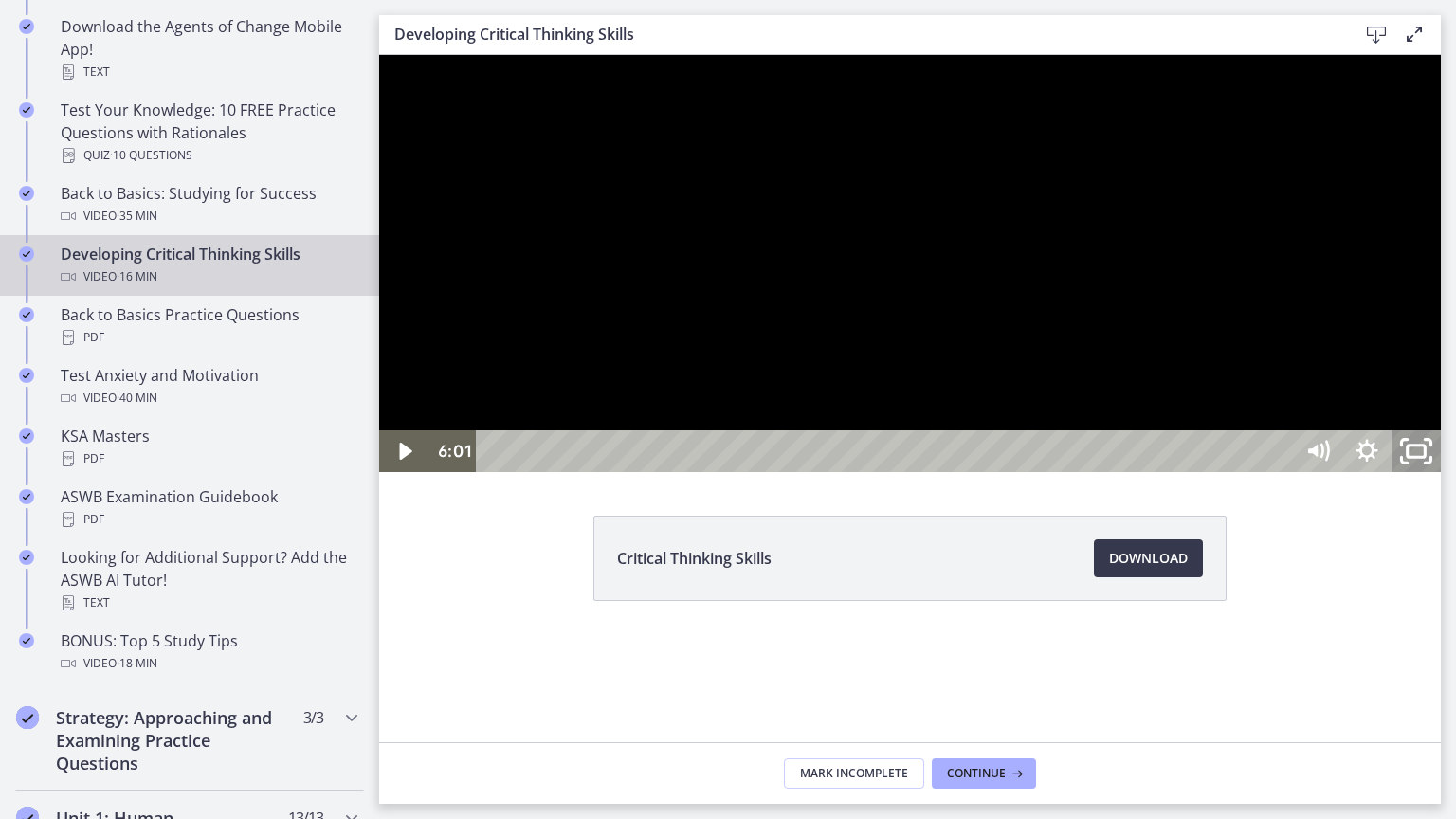 click 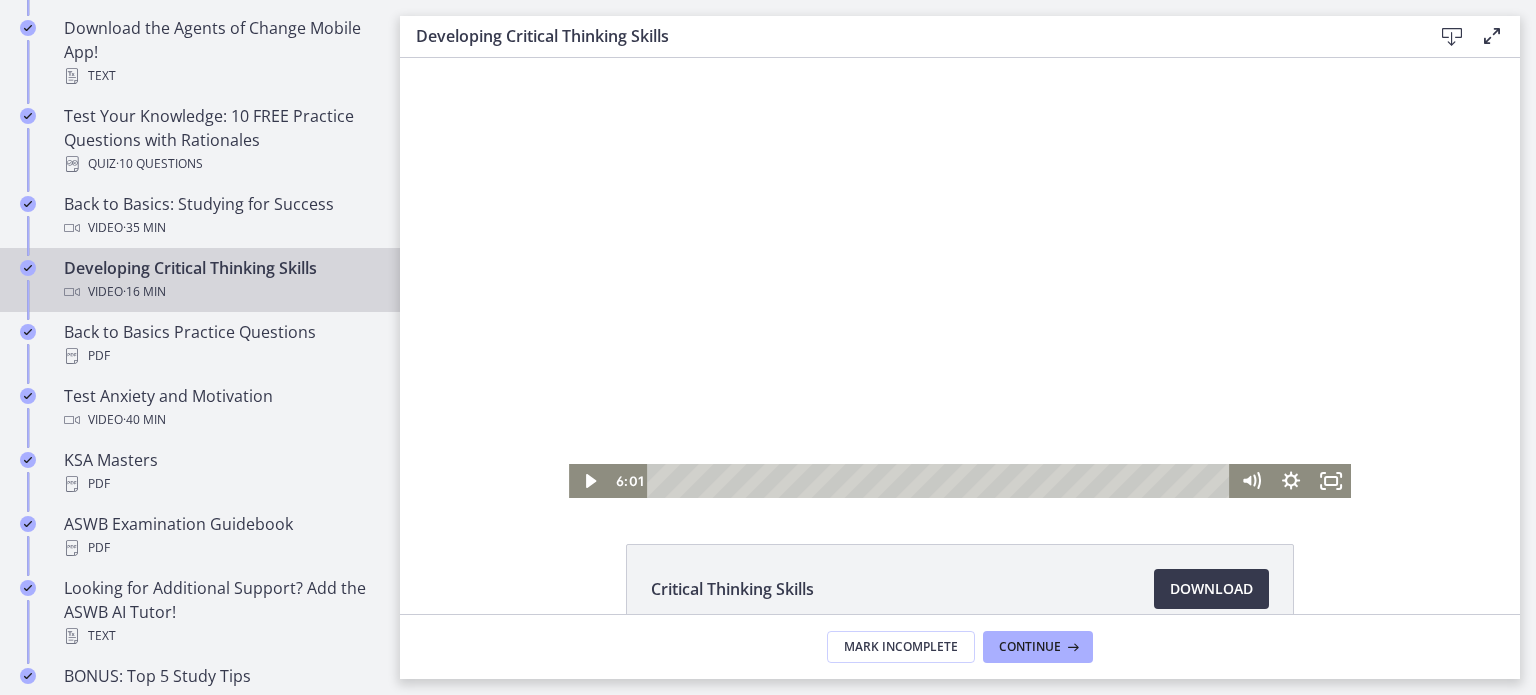 click at bounding box center (960, 278) 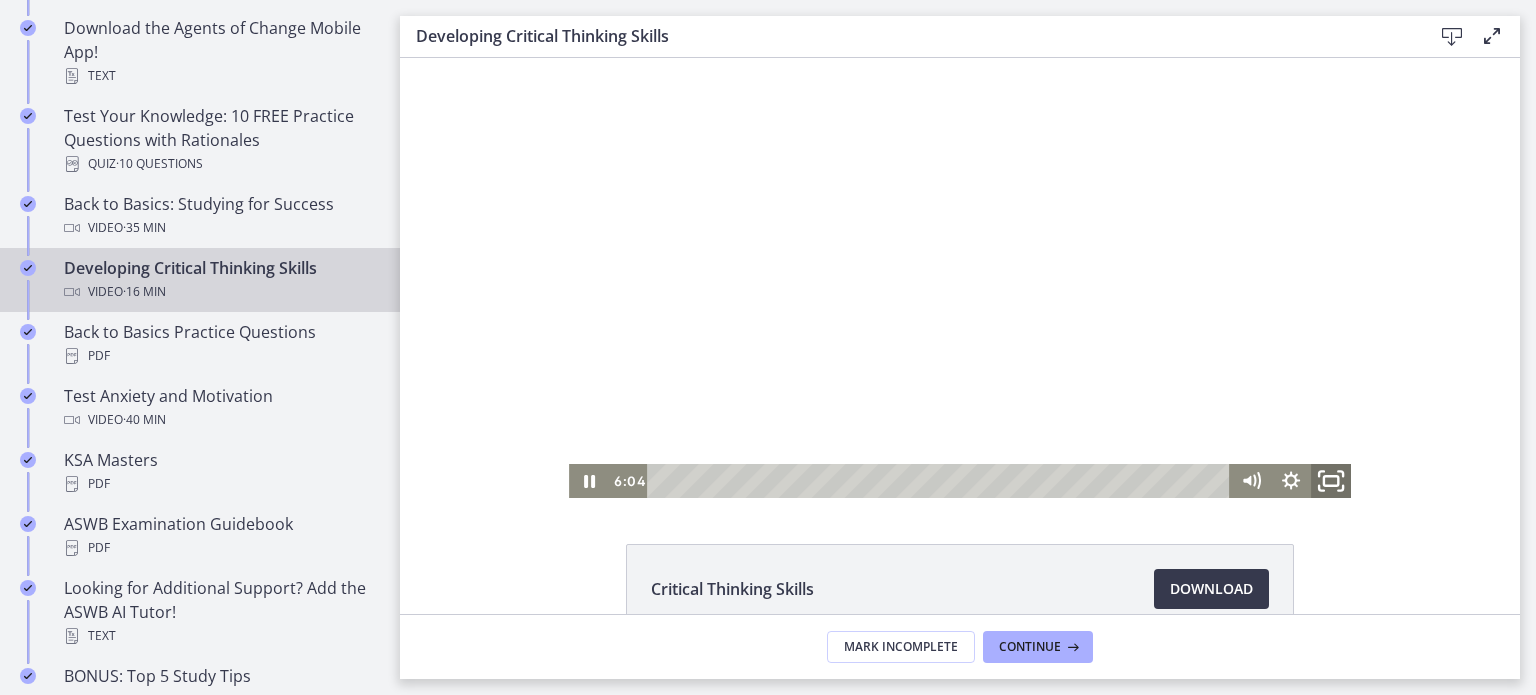 click 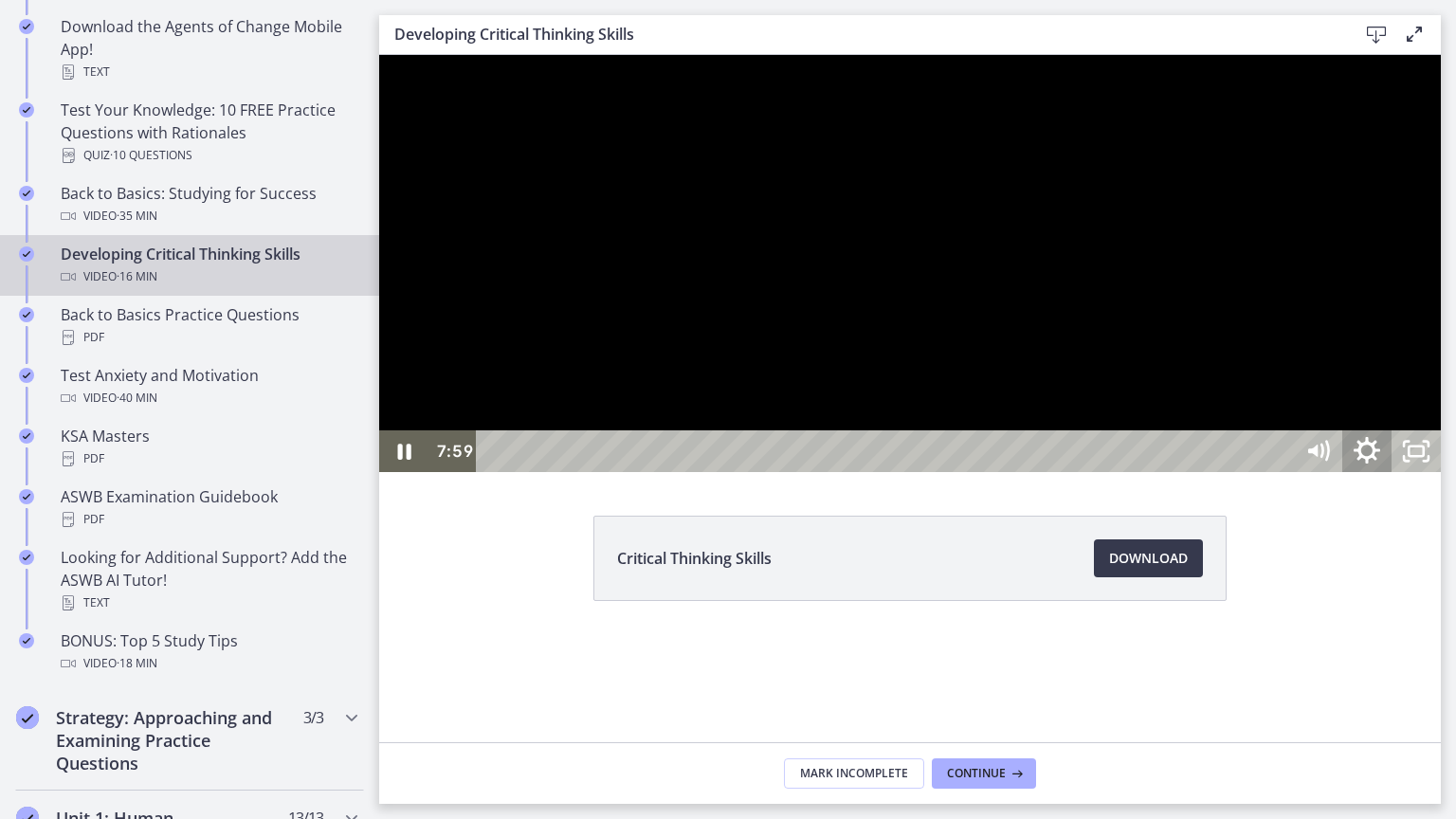 click 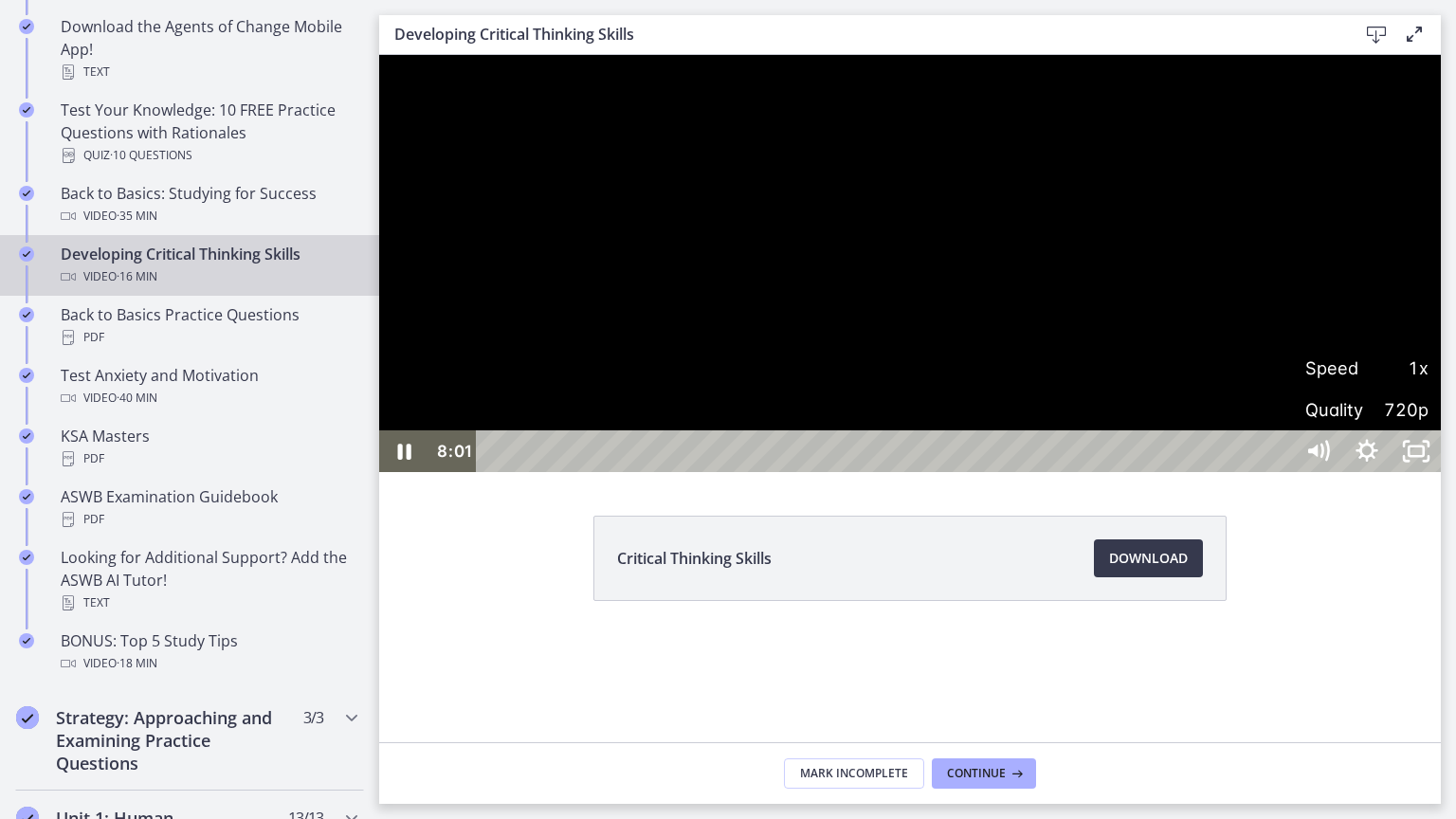 click on "1x" at bounding box center [1397, 368] 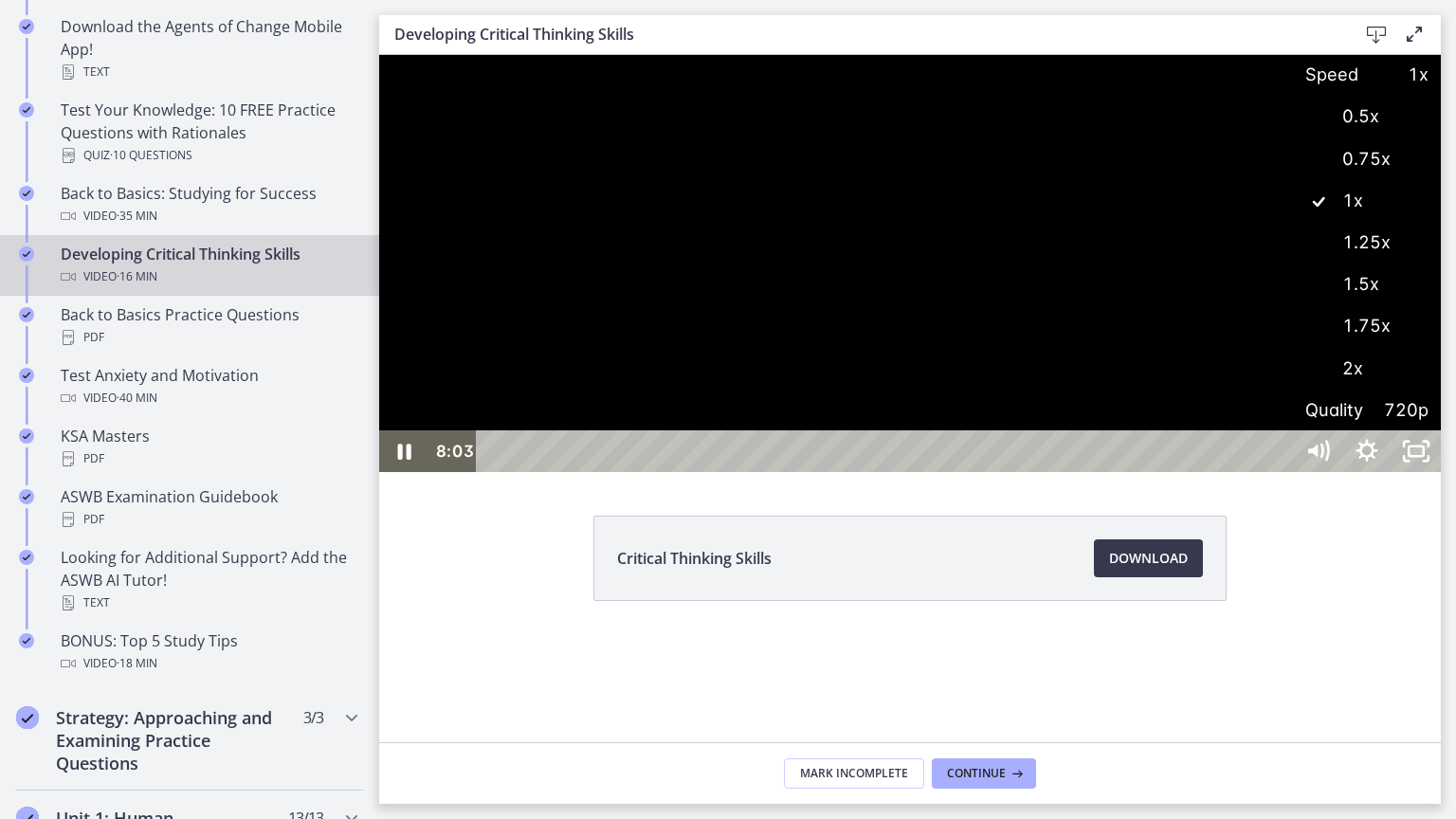 click on "1.25x" at bounding box center [1367, 243] 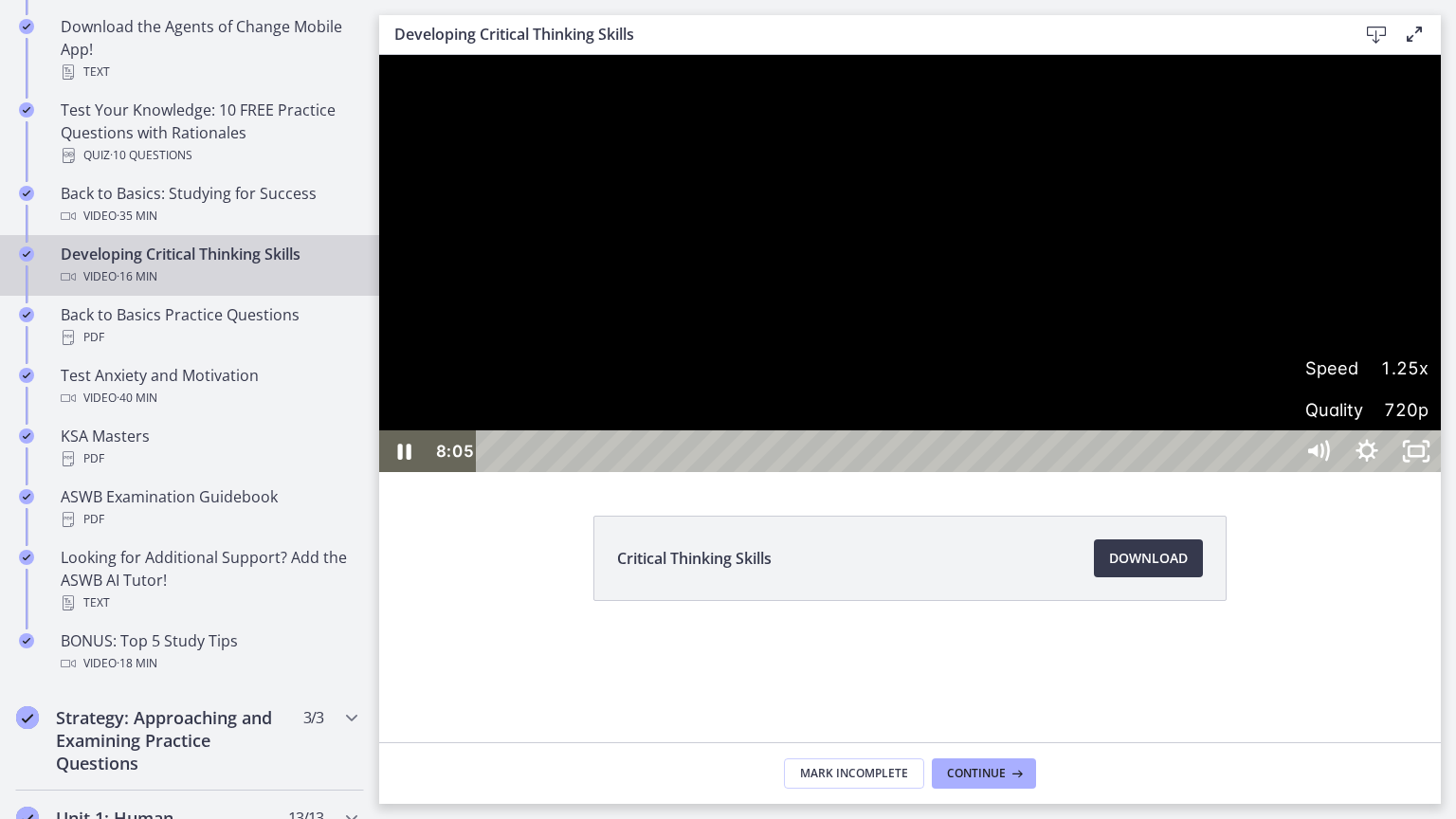 click at bounding box center (910, 264) 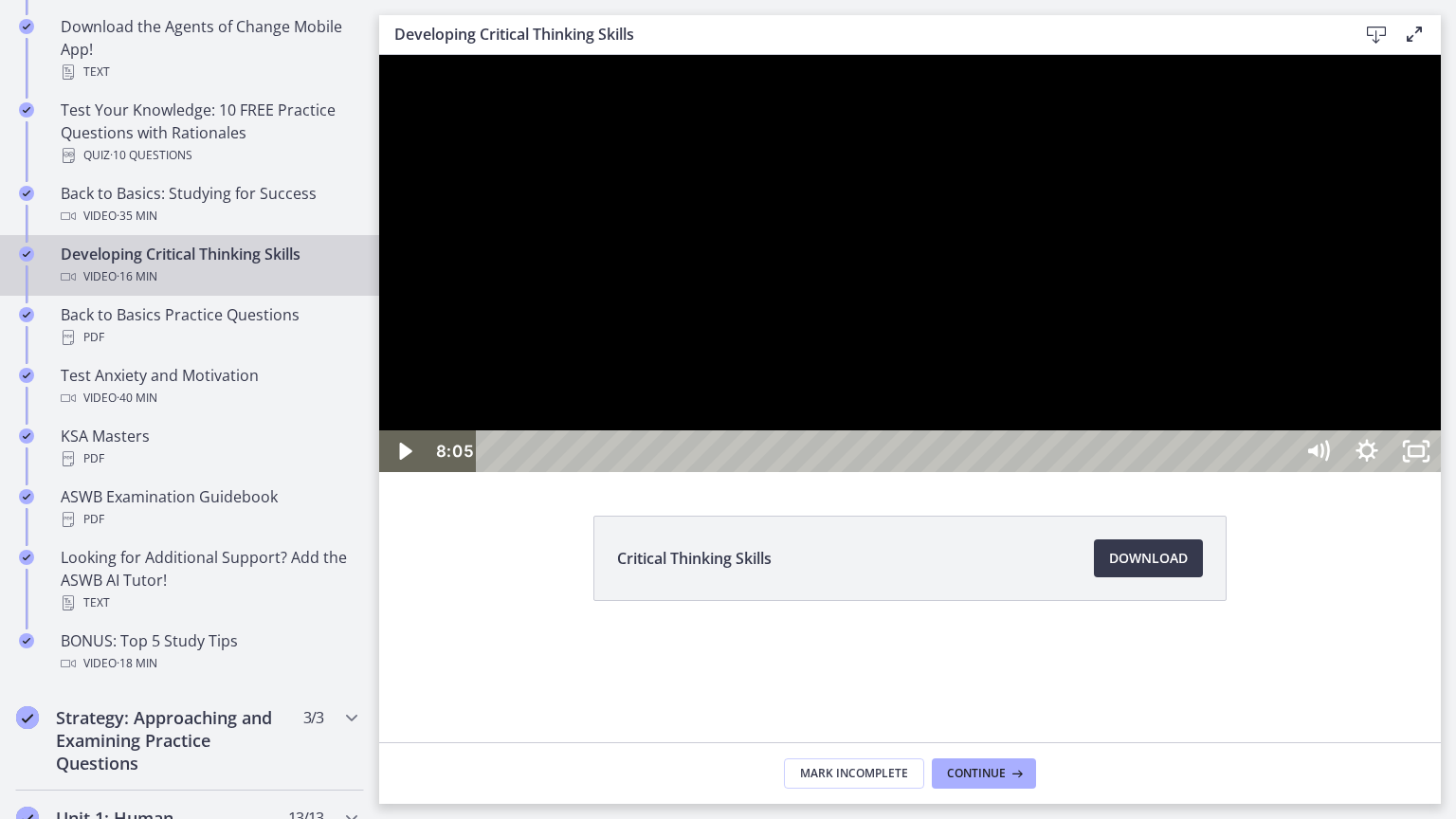 click at bounding box center (910, 264) 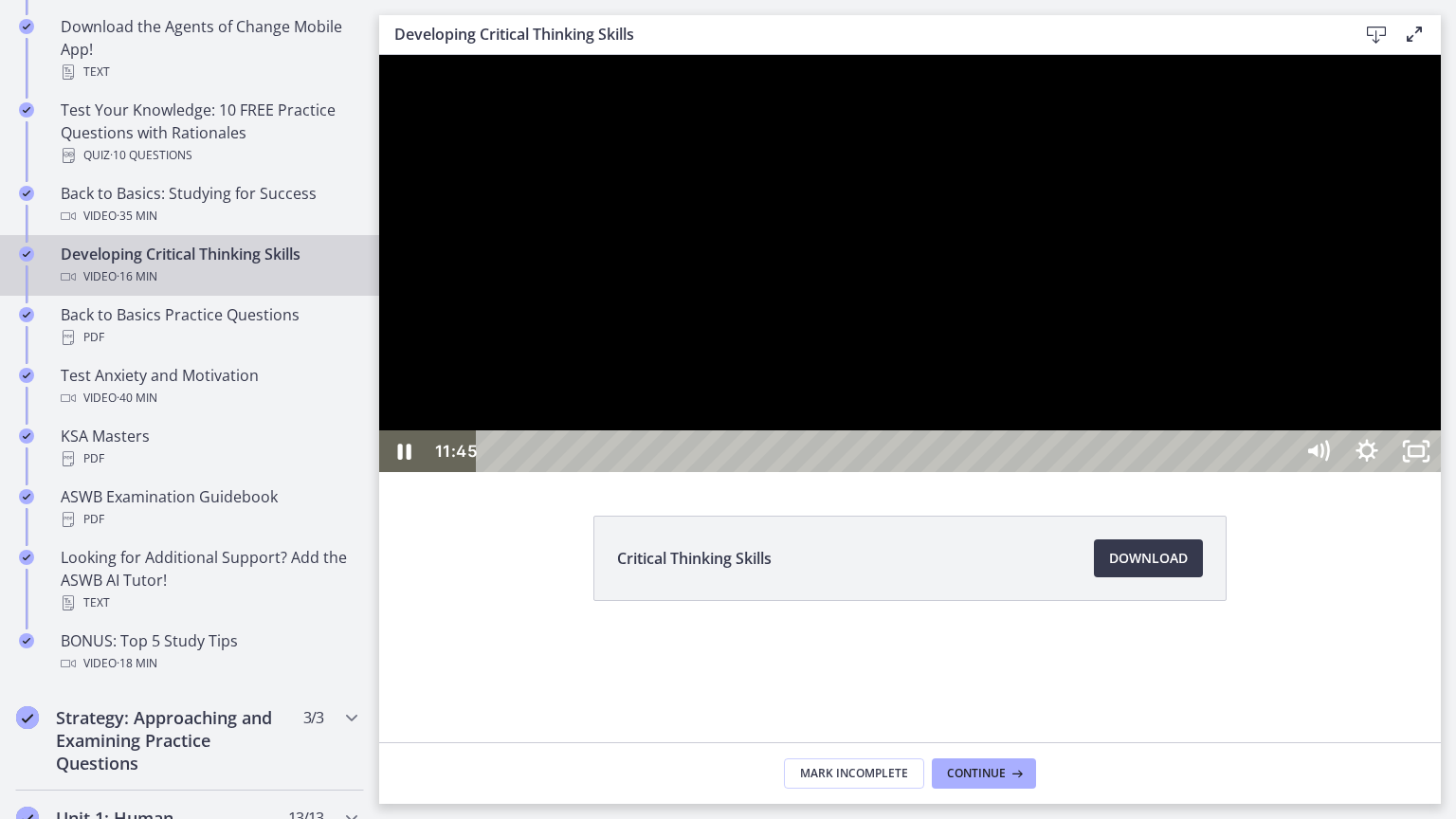 click at bounding box center [910, 264] 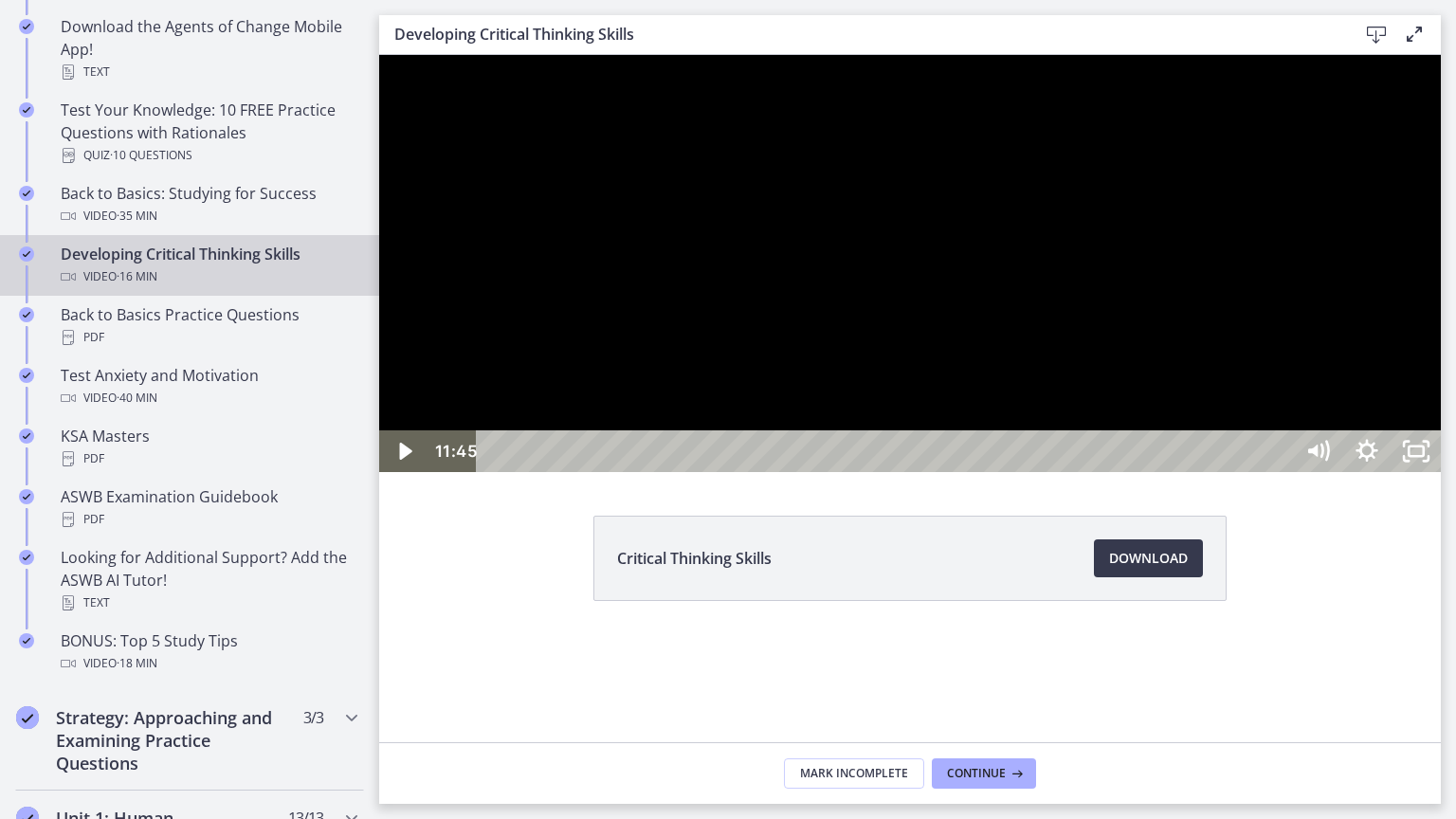 type 